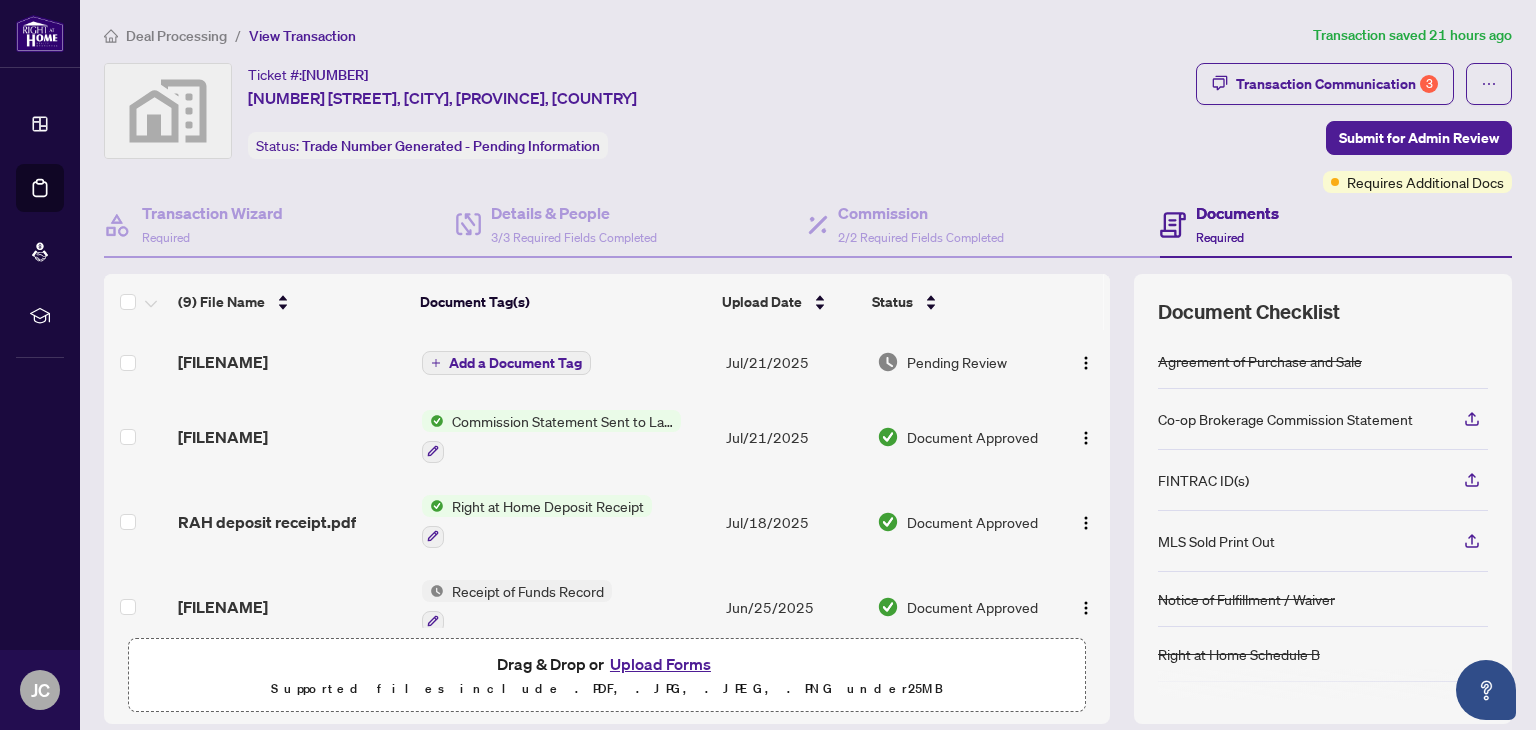 scroll, scrollTop: 0, scrollLeft: 0, axis: both 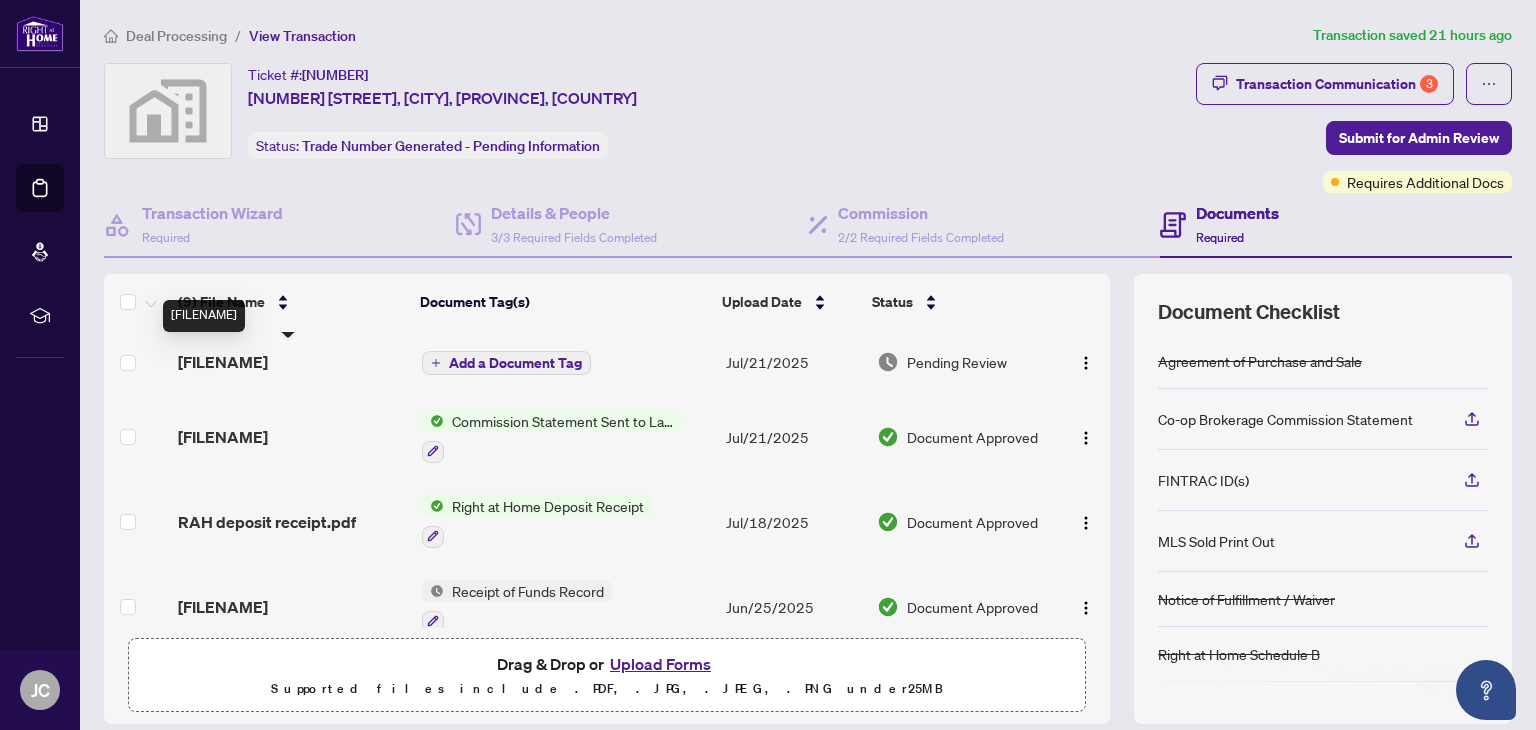 click on "[FILENAME]" at bounding box center (223, 362) 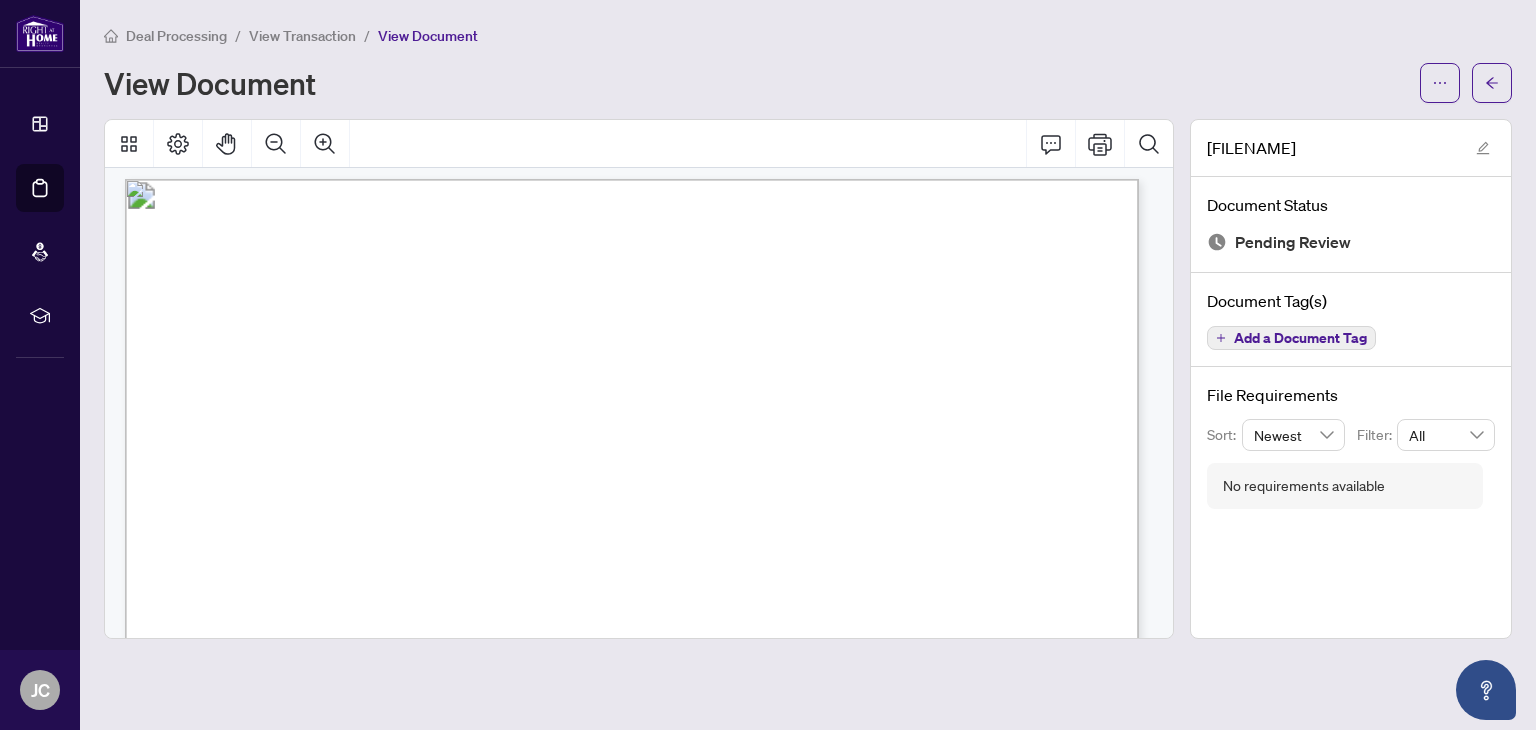scroll, scrollTop: 0, scrollLeft: 0, axis: both 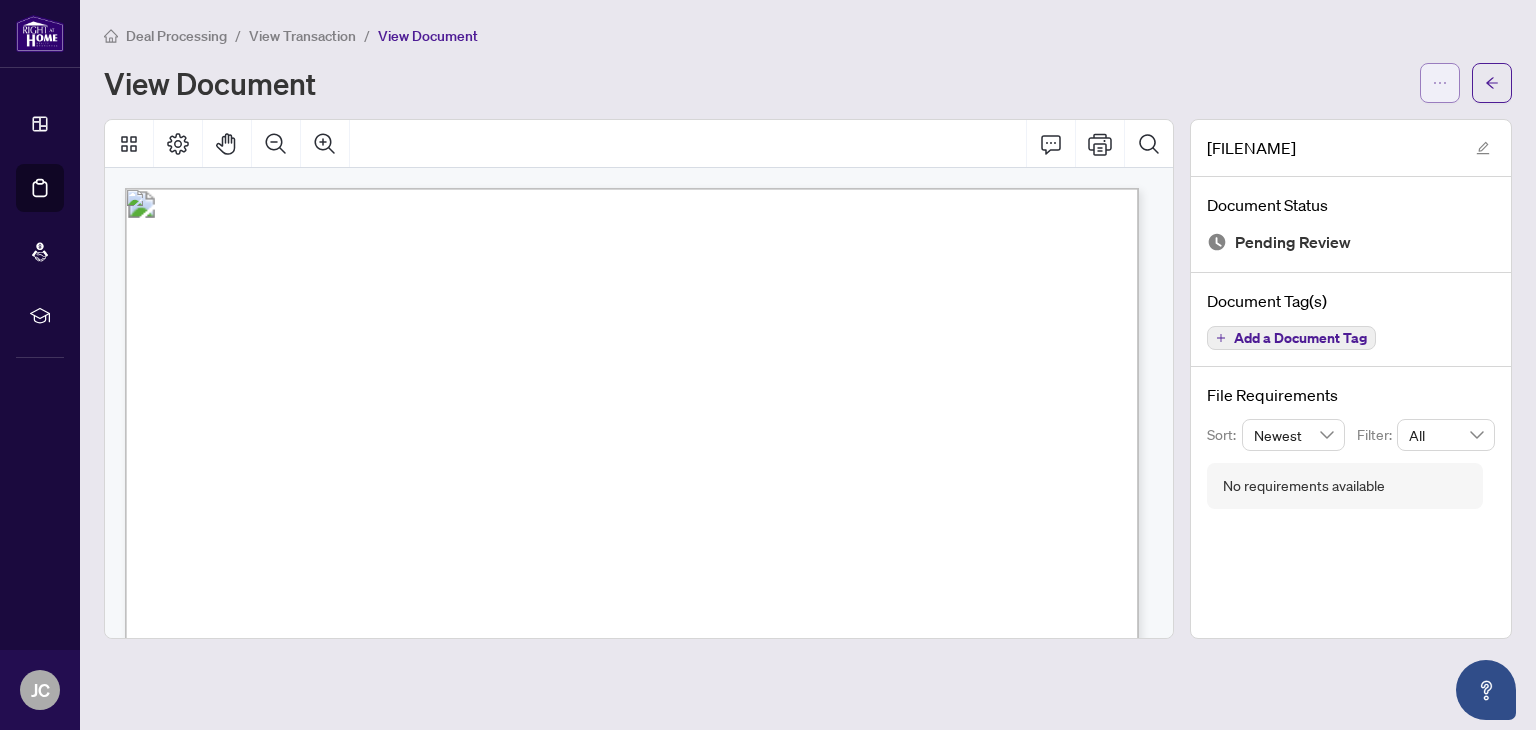 click at bounding box center (1440, 83) 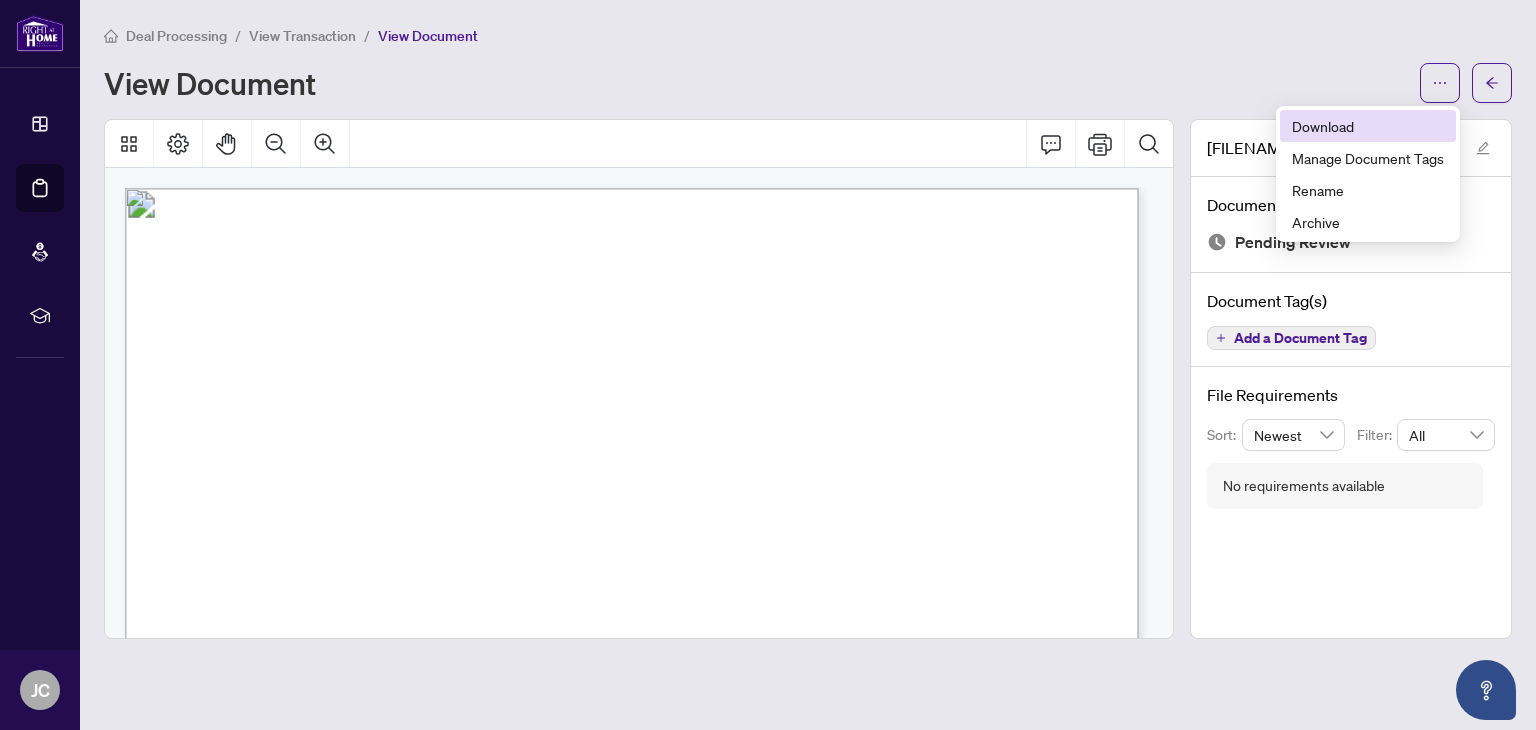 click on "Download" at bounding box center [1368, 126] 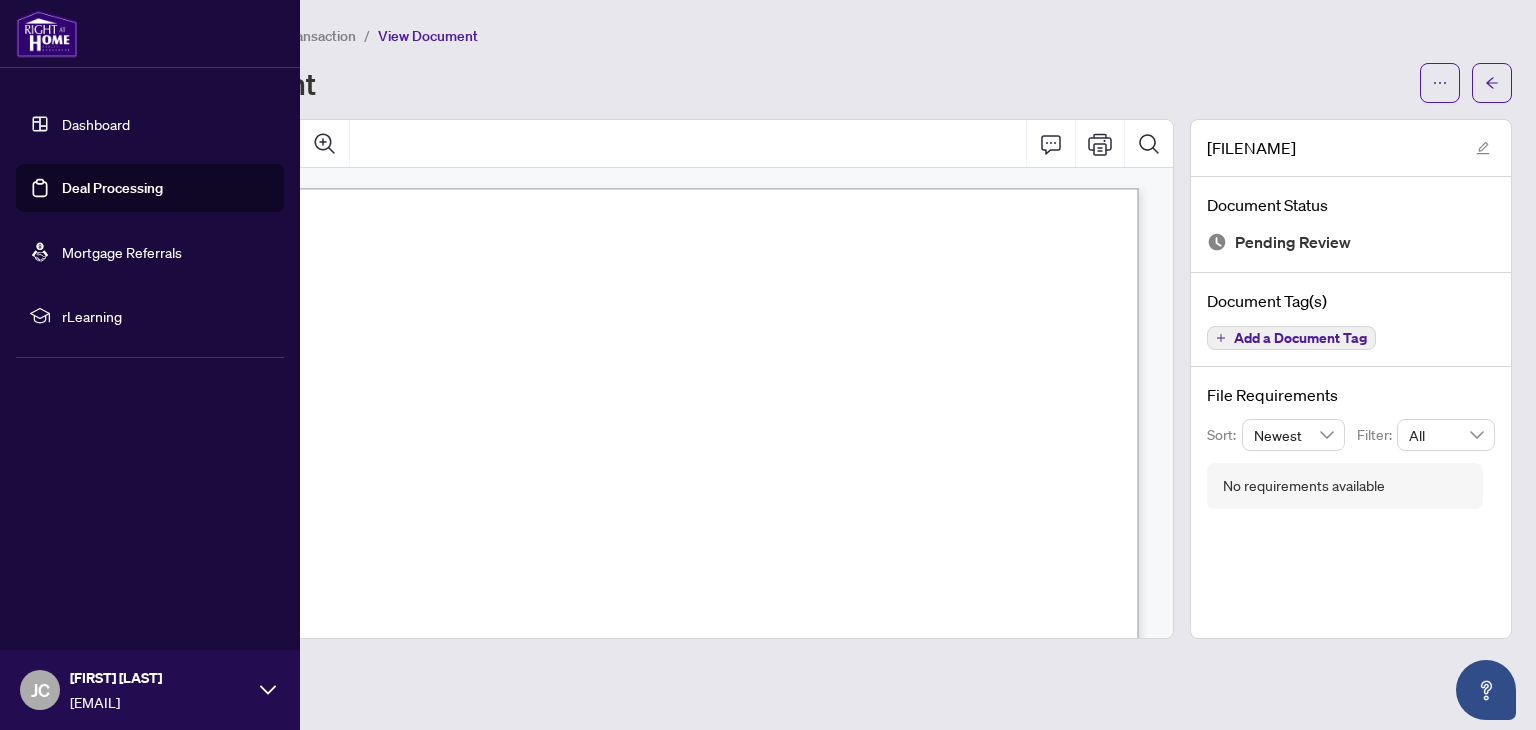 click on "Deal Processing" at bounding box center [112, 188] 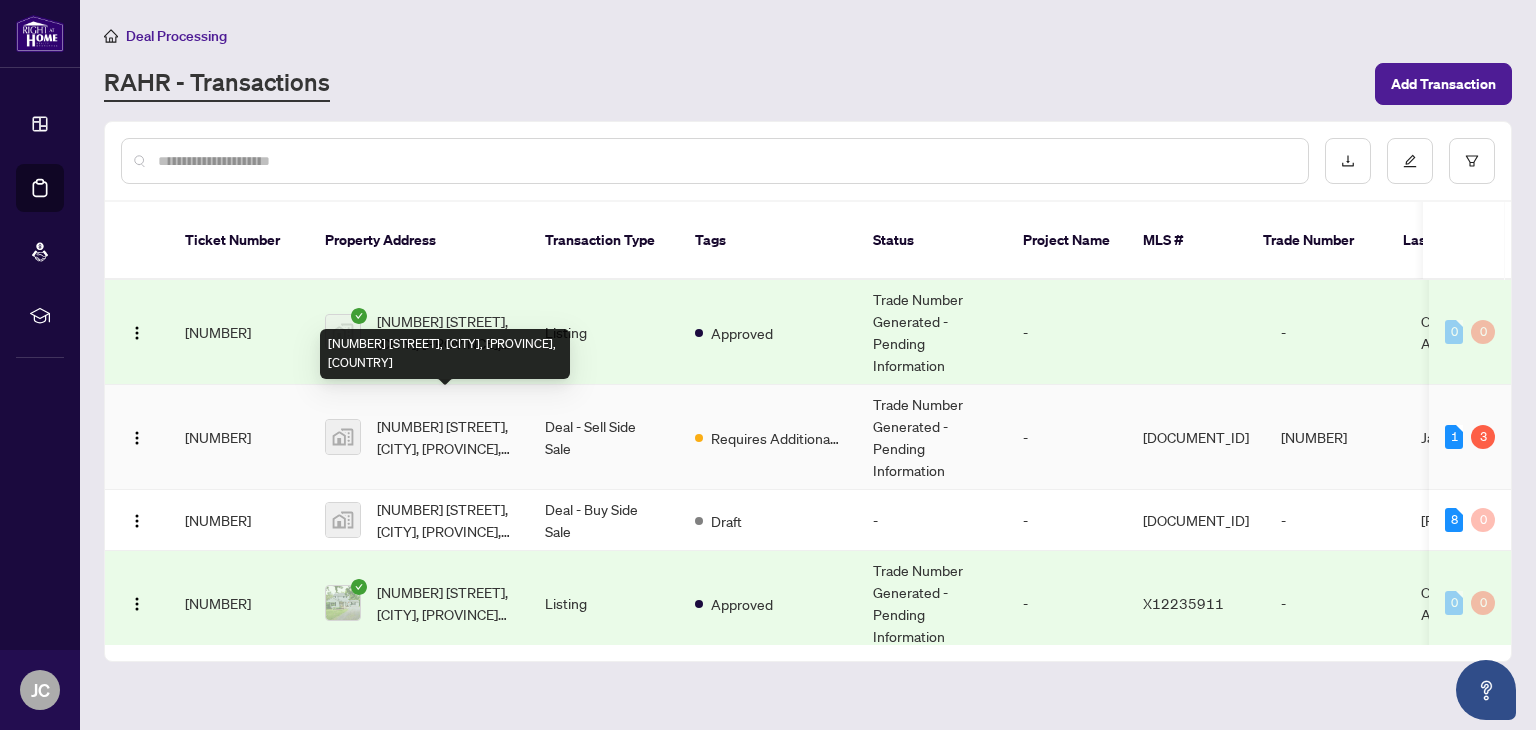 click on "[NUMBER] [STREET], [CITY], [PROVINCE], [COUNTRY]" at bounding box center [445, 437] 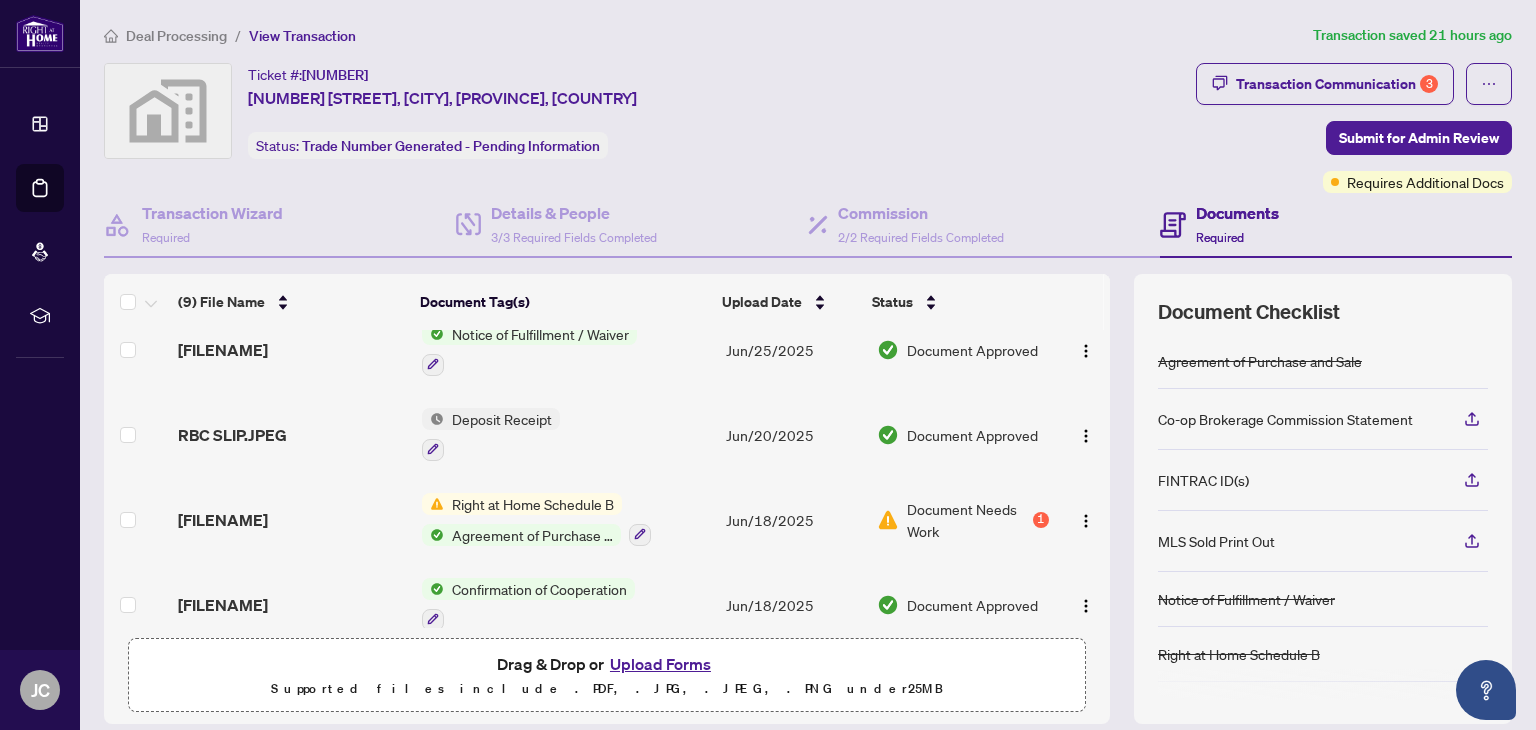 scroll, scrollTop: 463, scrollLeft: 0, axis: vertical 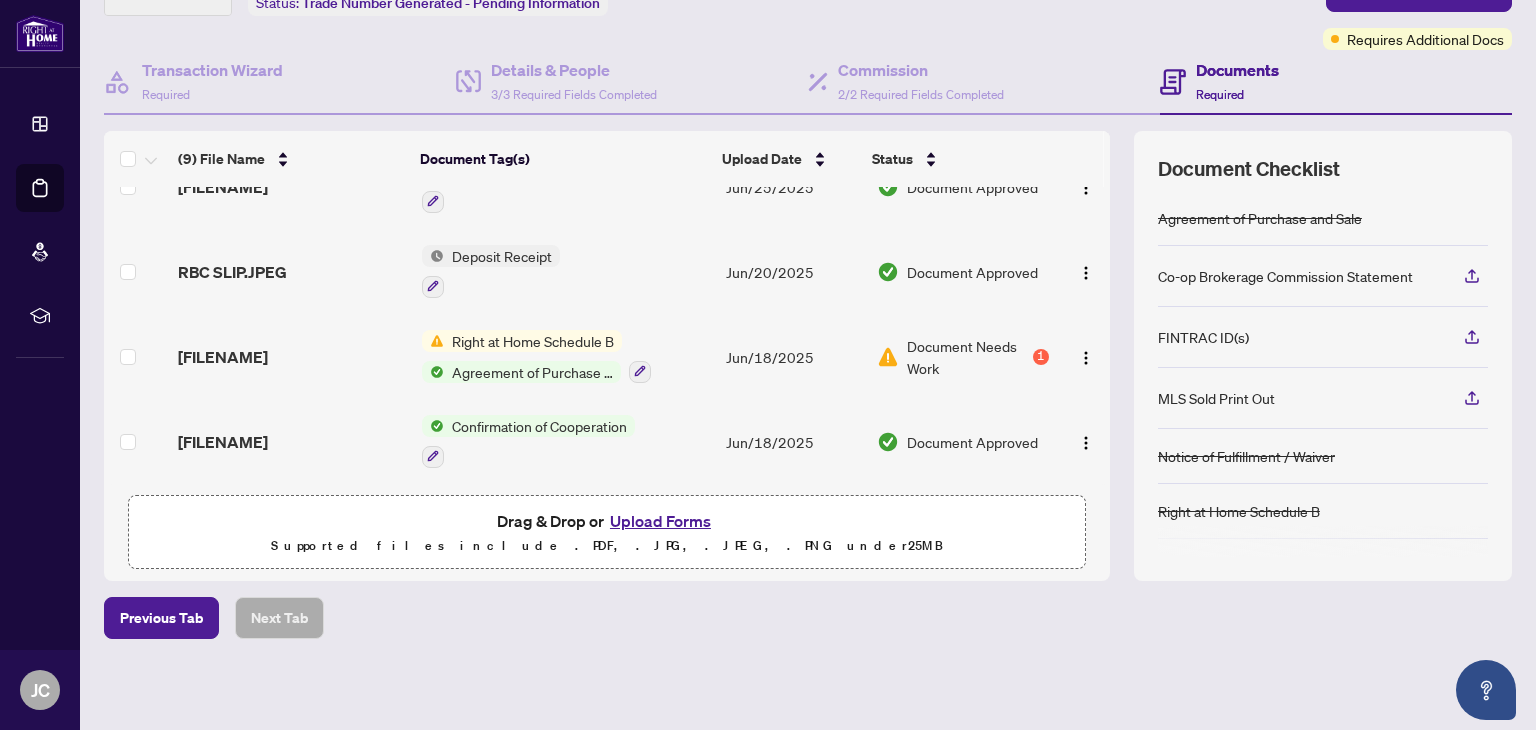click on "Upload Forms" at bounding box center [660, 521] 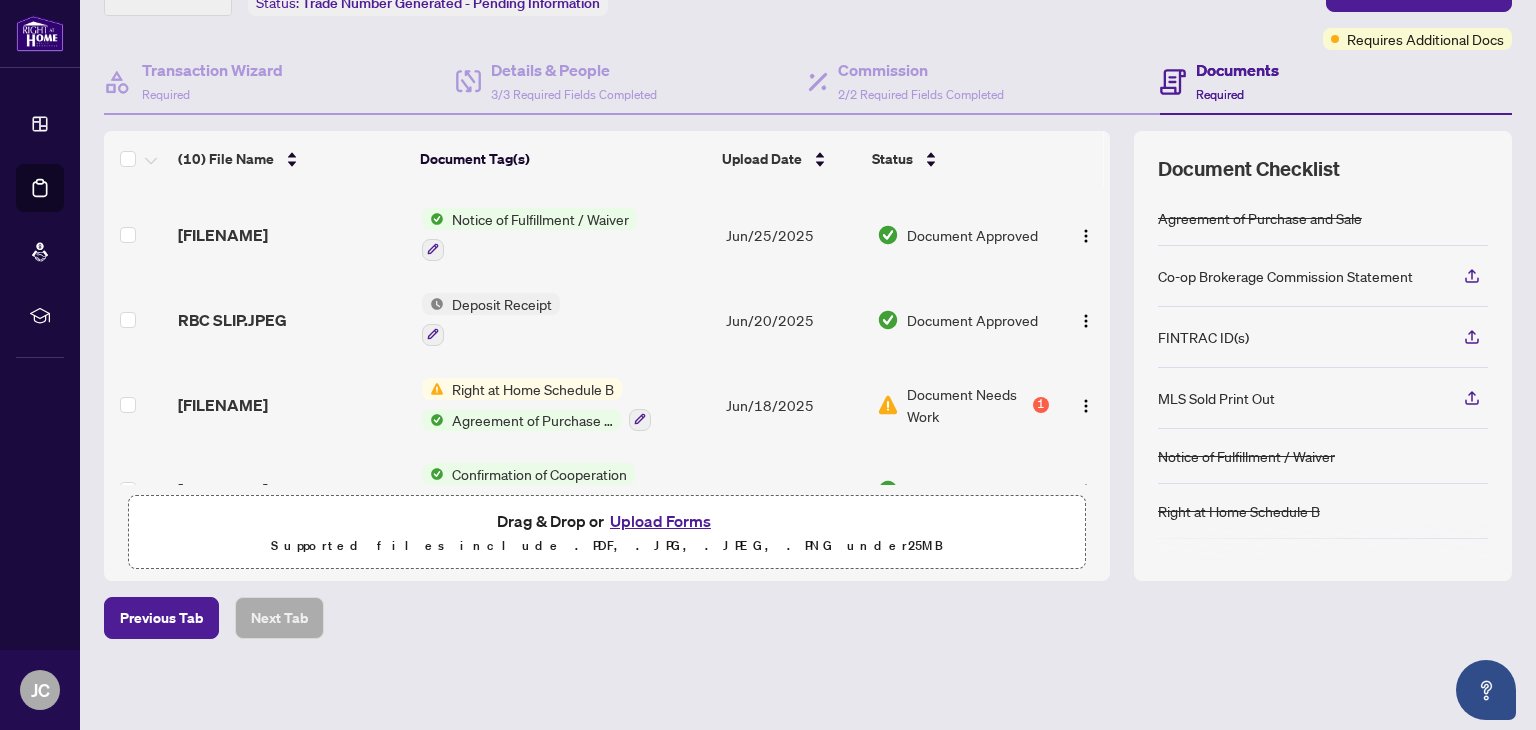 scroll, scrollTop: 0, scrollLeft: 0, axis: both 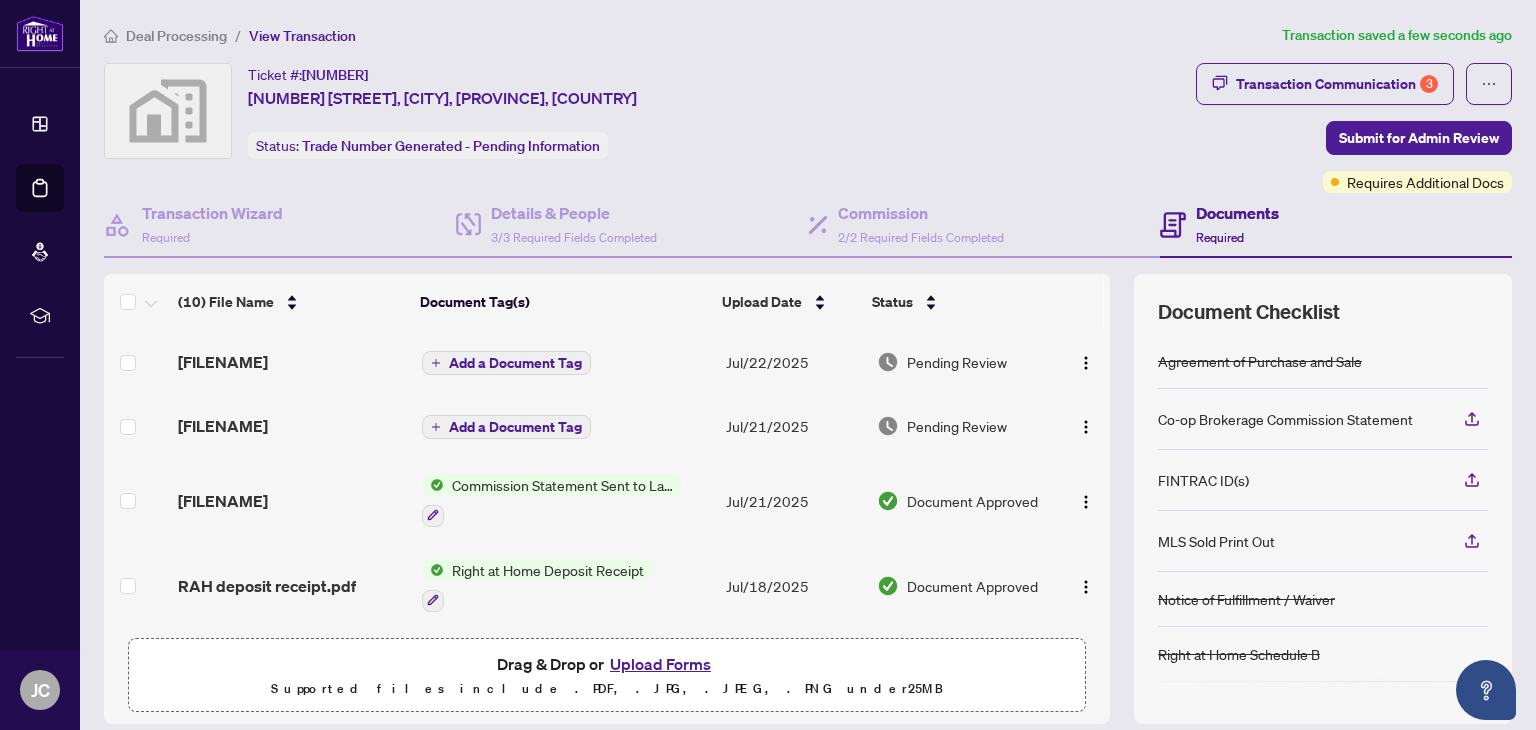 click on "Add a Document Tag" at bounding box center [515, 363] 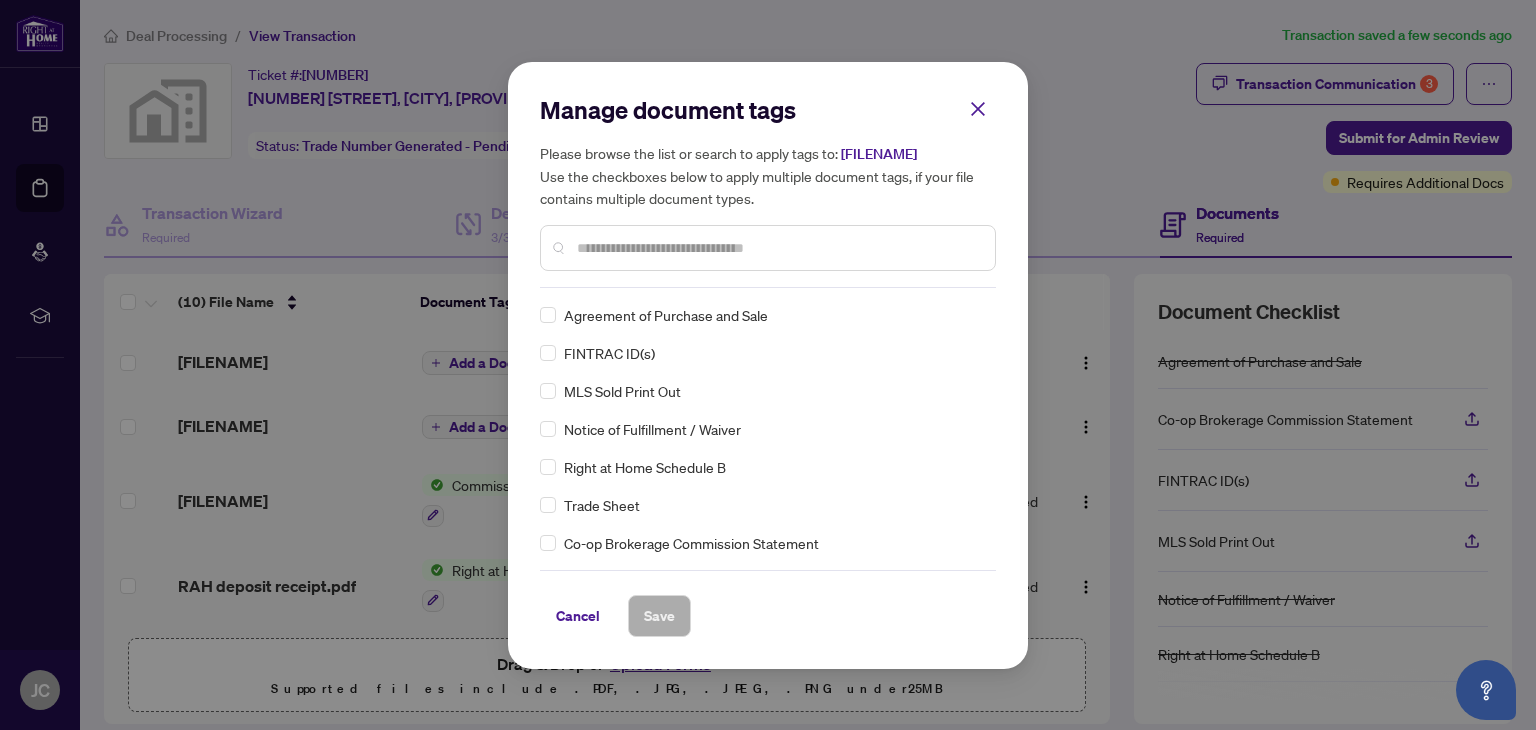 click at bounding box center [778, 248] 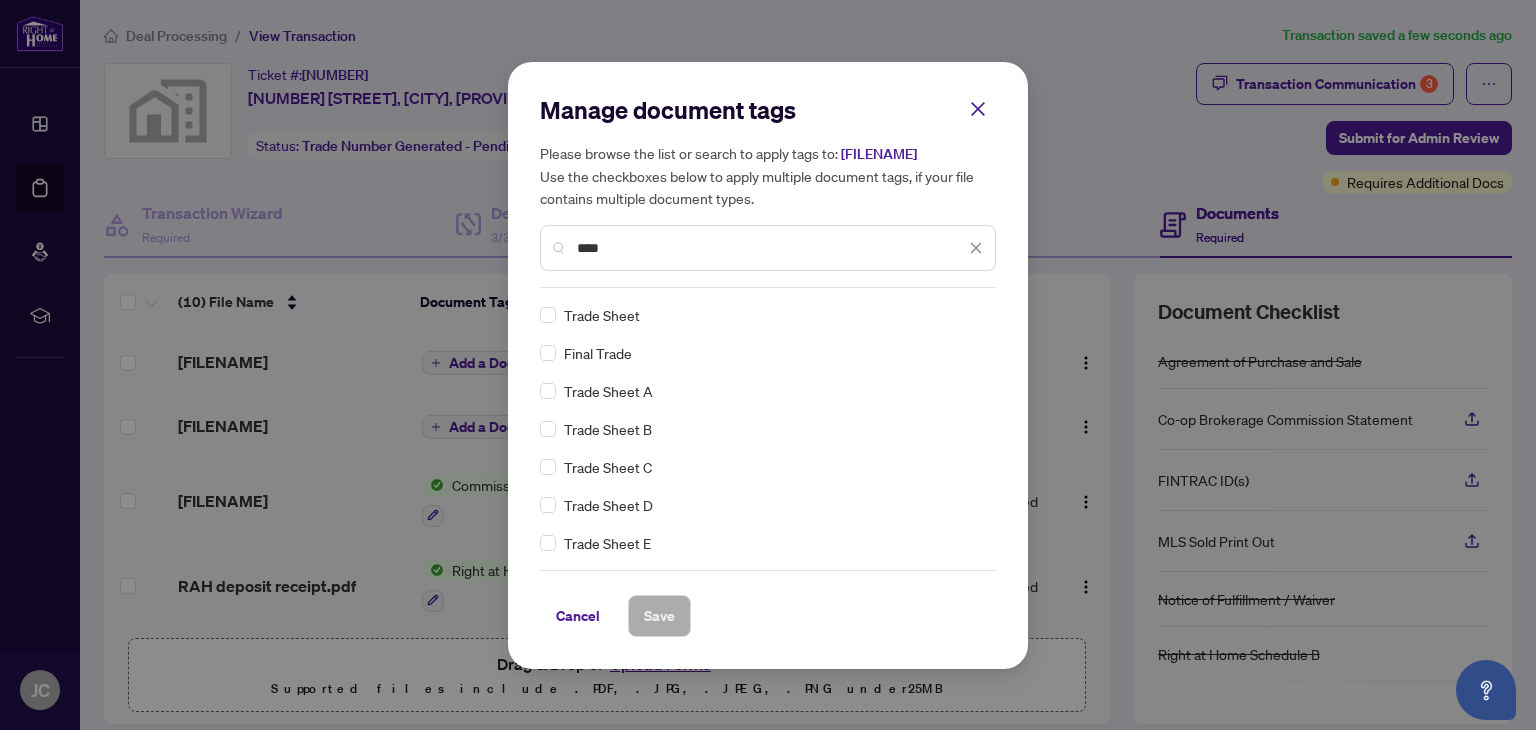 type on "****" 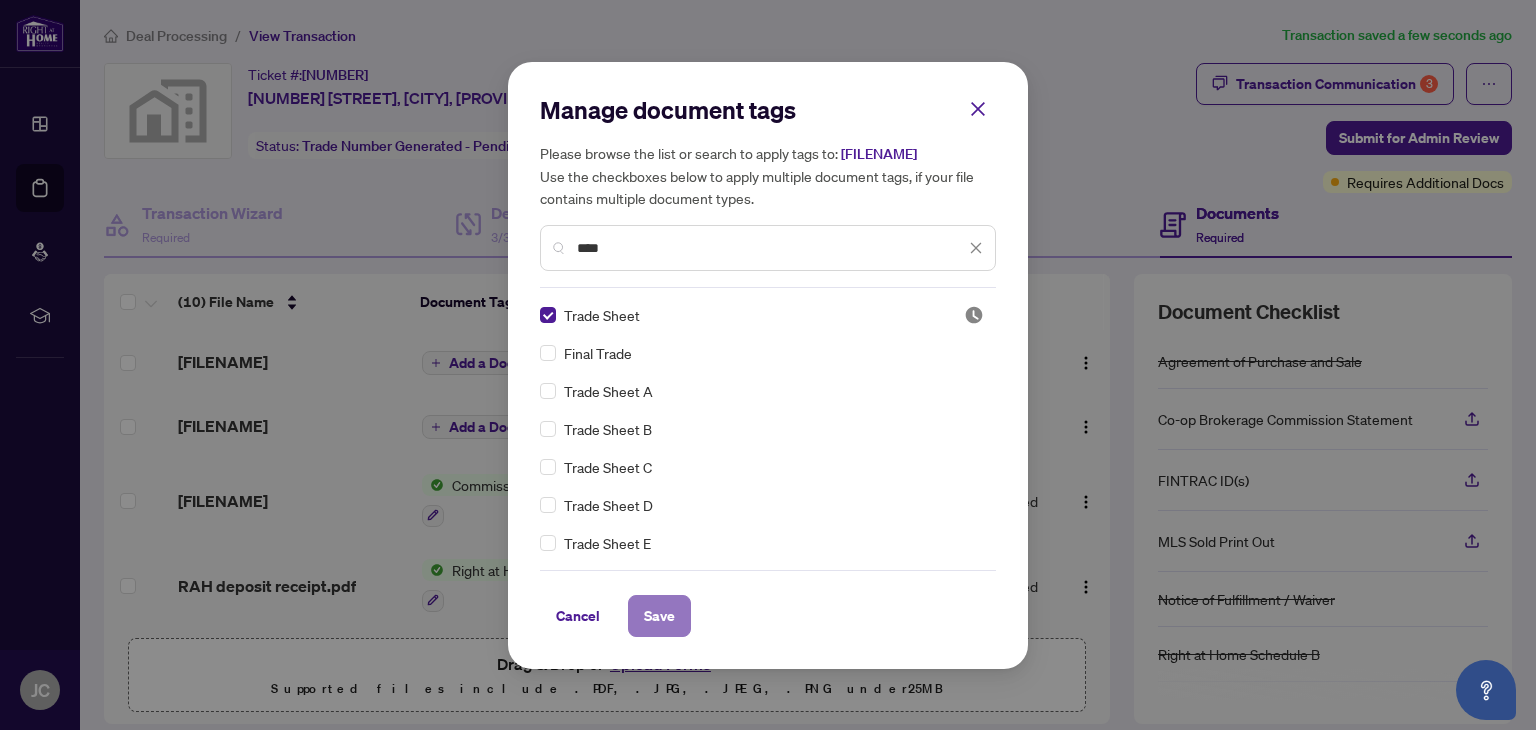click on "Save" at bounding box center (659, 616) 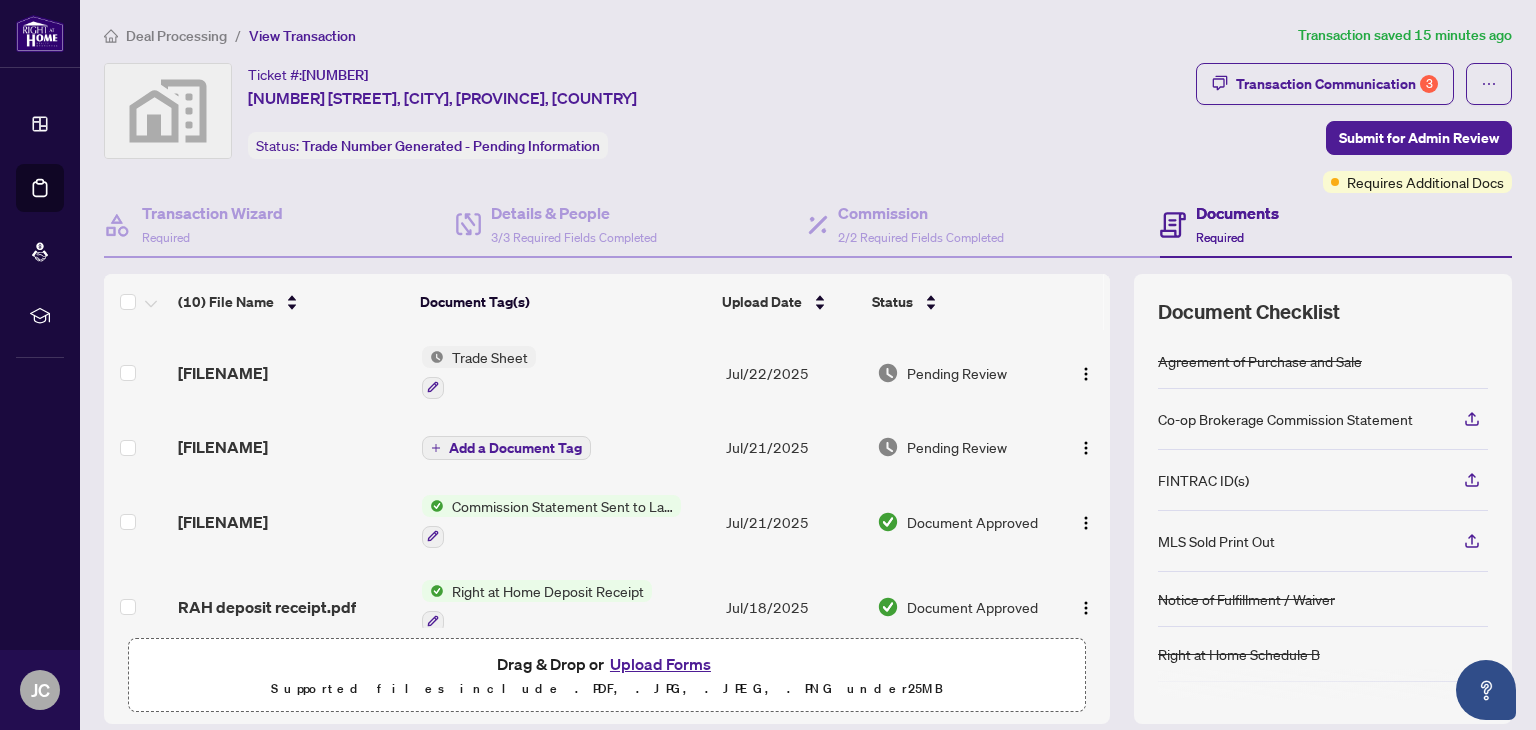 scroll, scrollTop: 143, scrollLeft: 0, axis: vertical 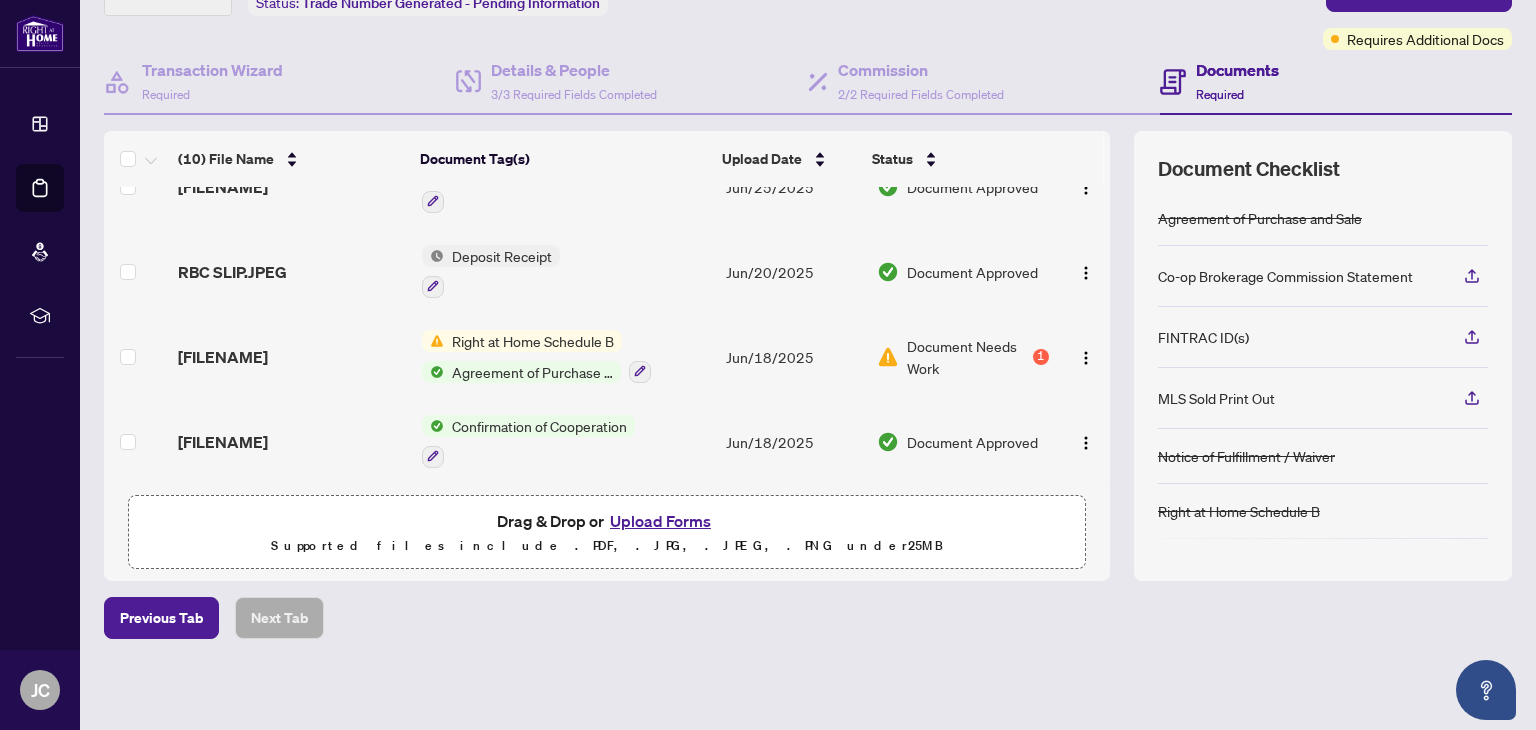 click on "Agreement of Purchase and Sale" at bounding box center [532, 372] 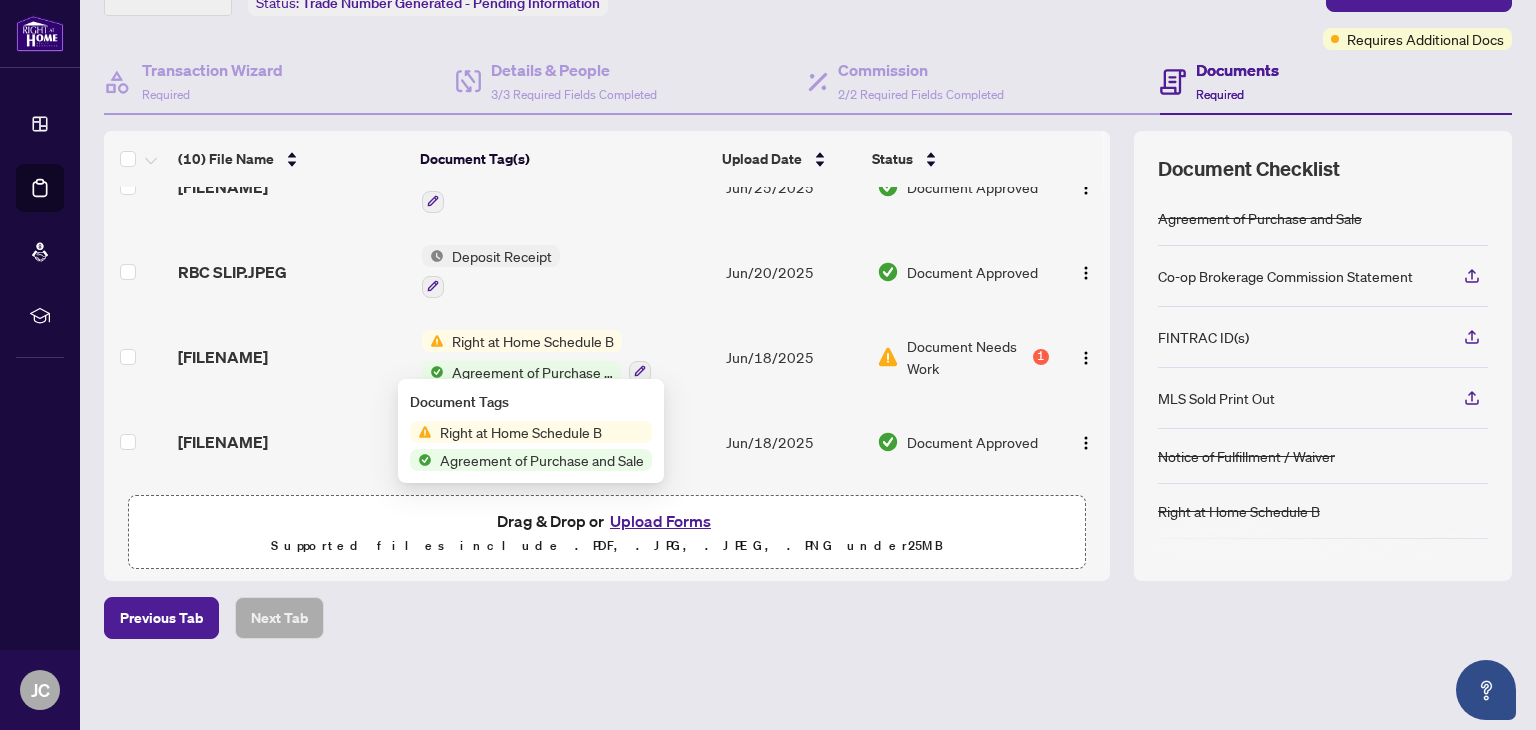 click on "Right at Home Schedule B" at bounding box center [521, 432] 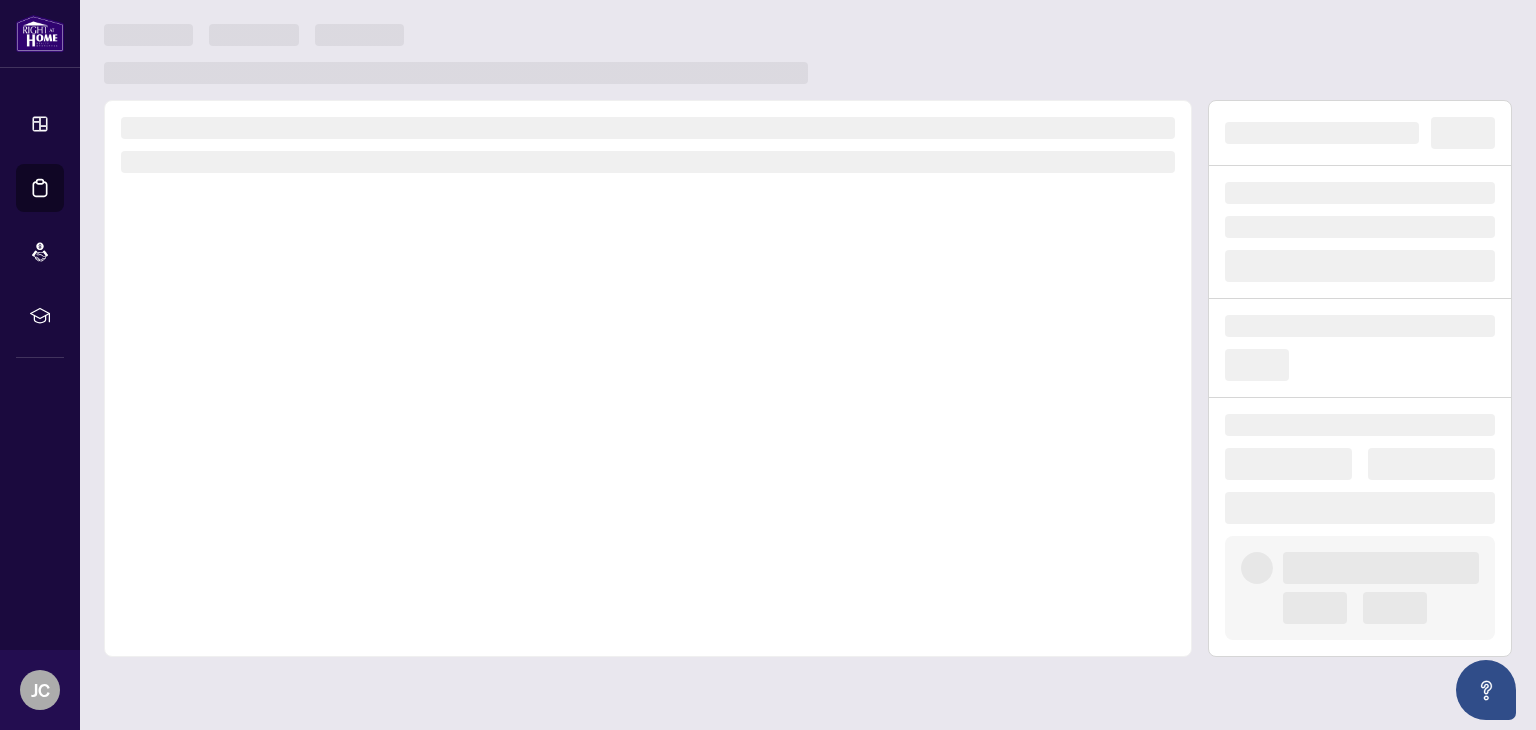scroll, scrollTop: 0, scrollLeft: 0, axis: both 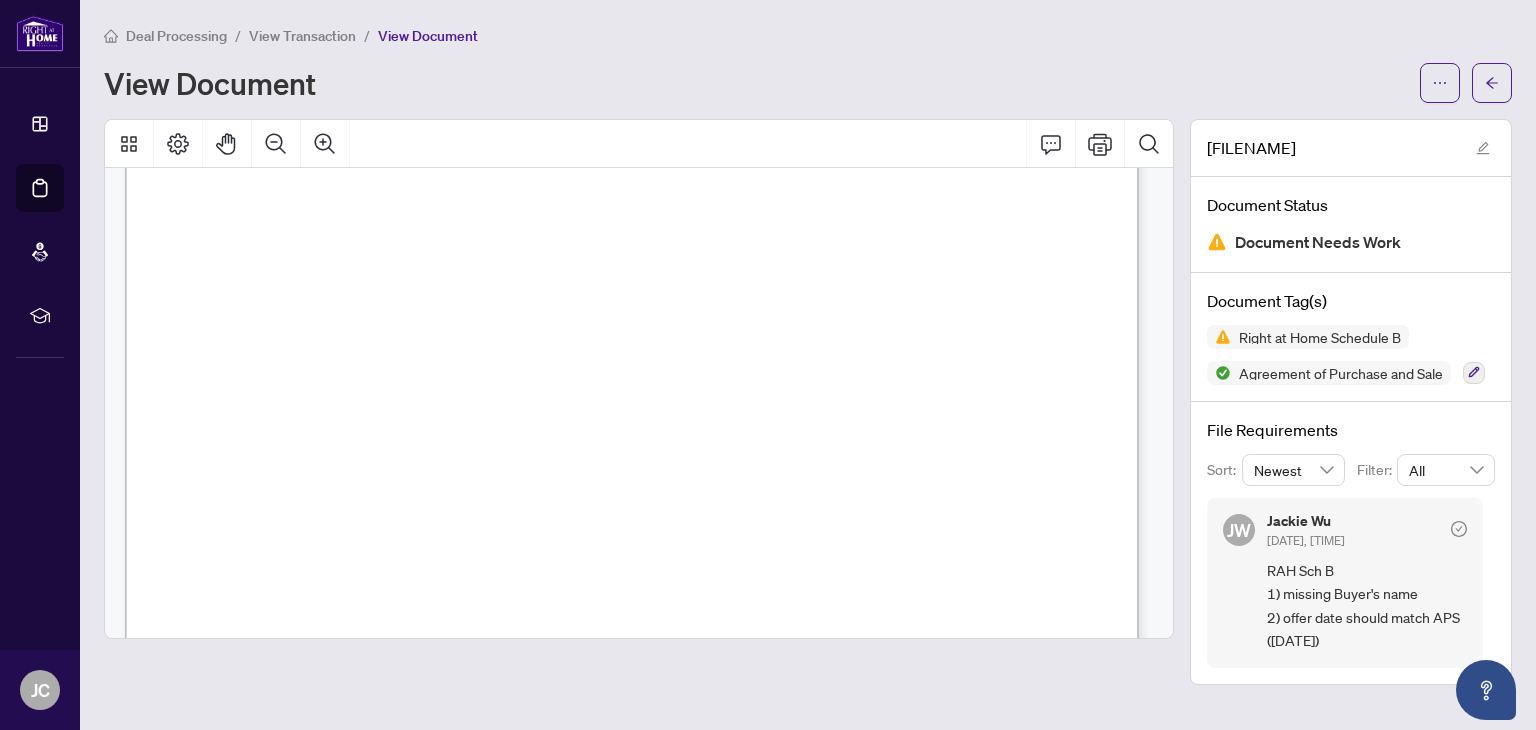 drag, startPoint x: 522, startPoint y: 251, endPoint x: 328, endPoint y: 247, distance: 194.04123 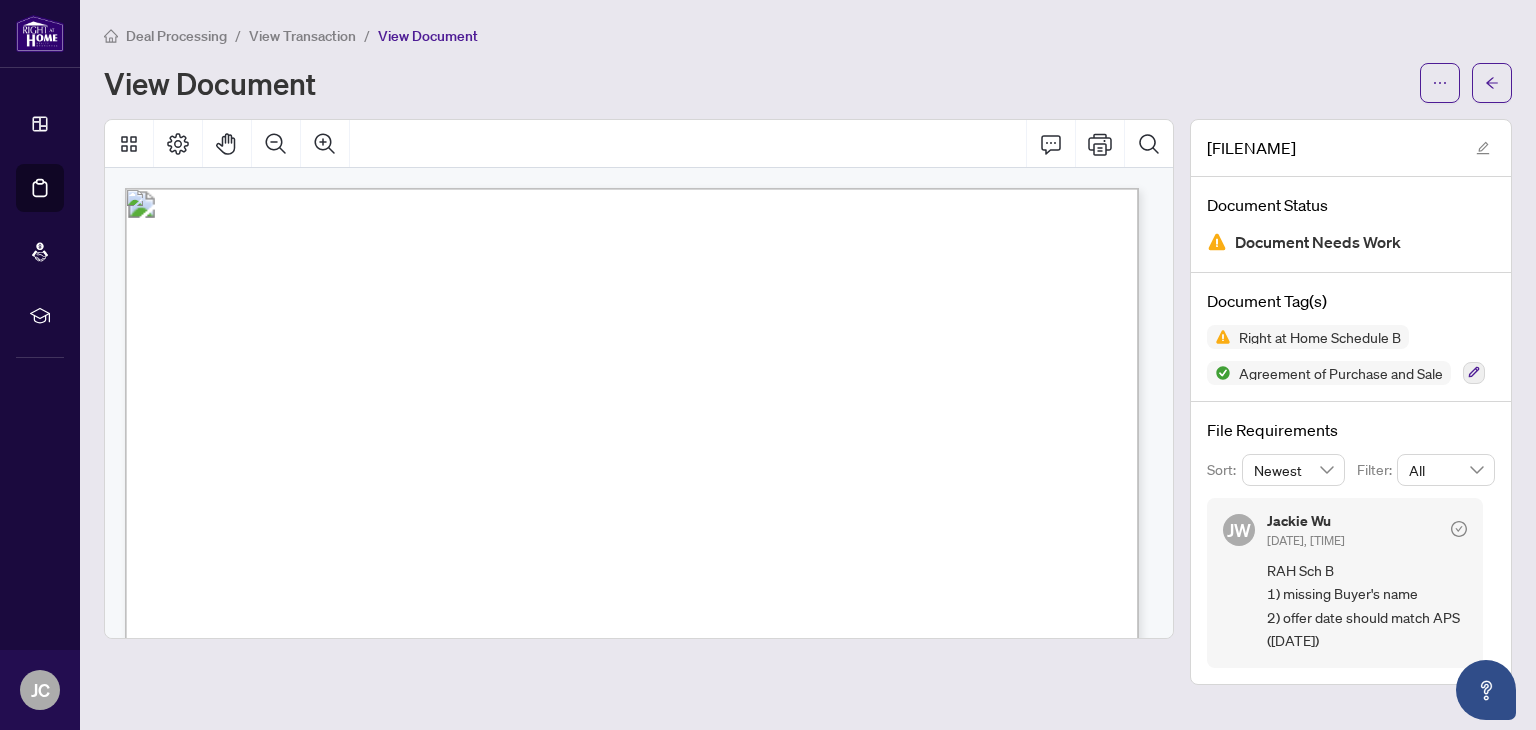 click on "[DATE]" at bounding box center (964, 1274) 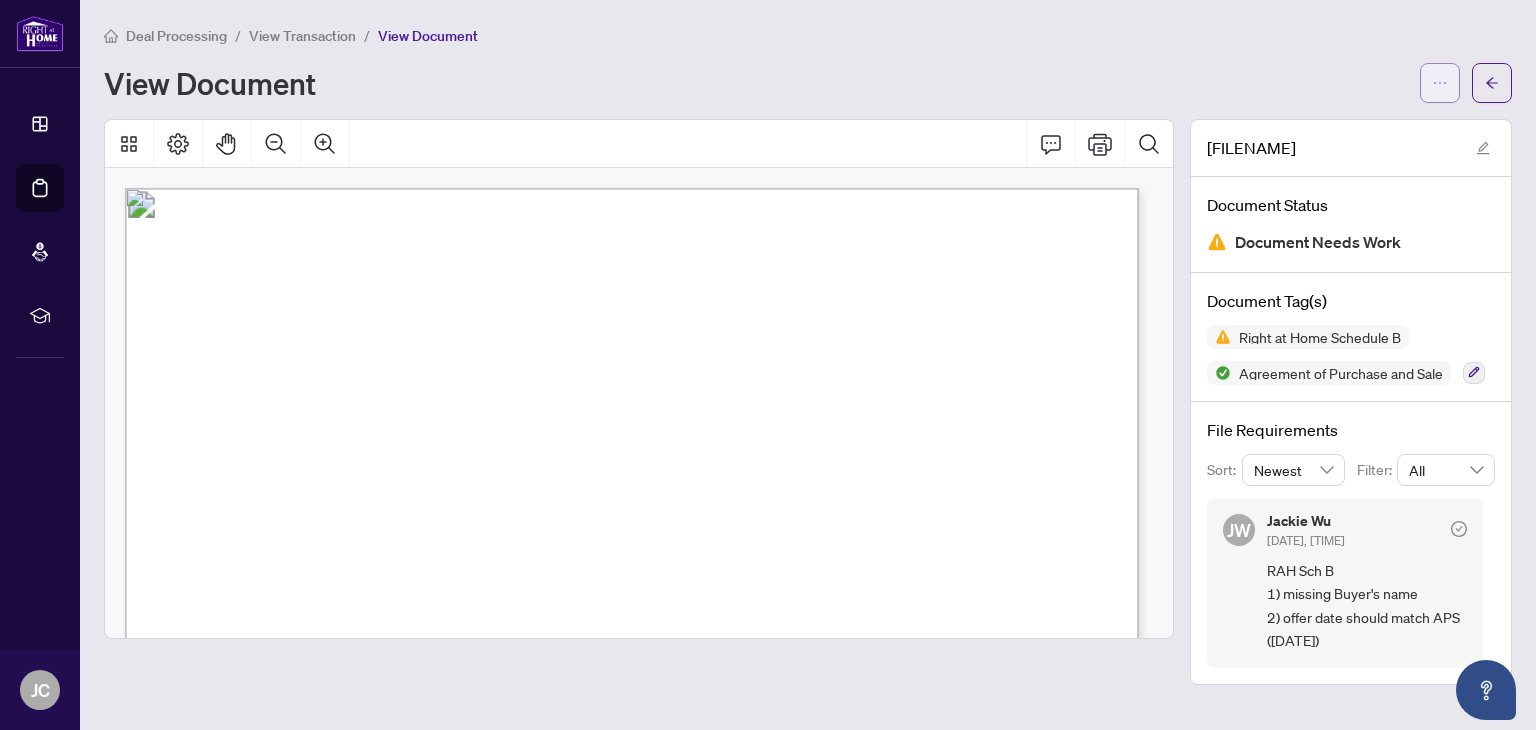 click at bounding box center [1440, 83] 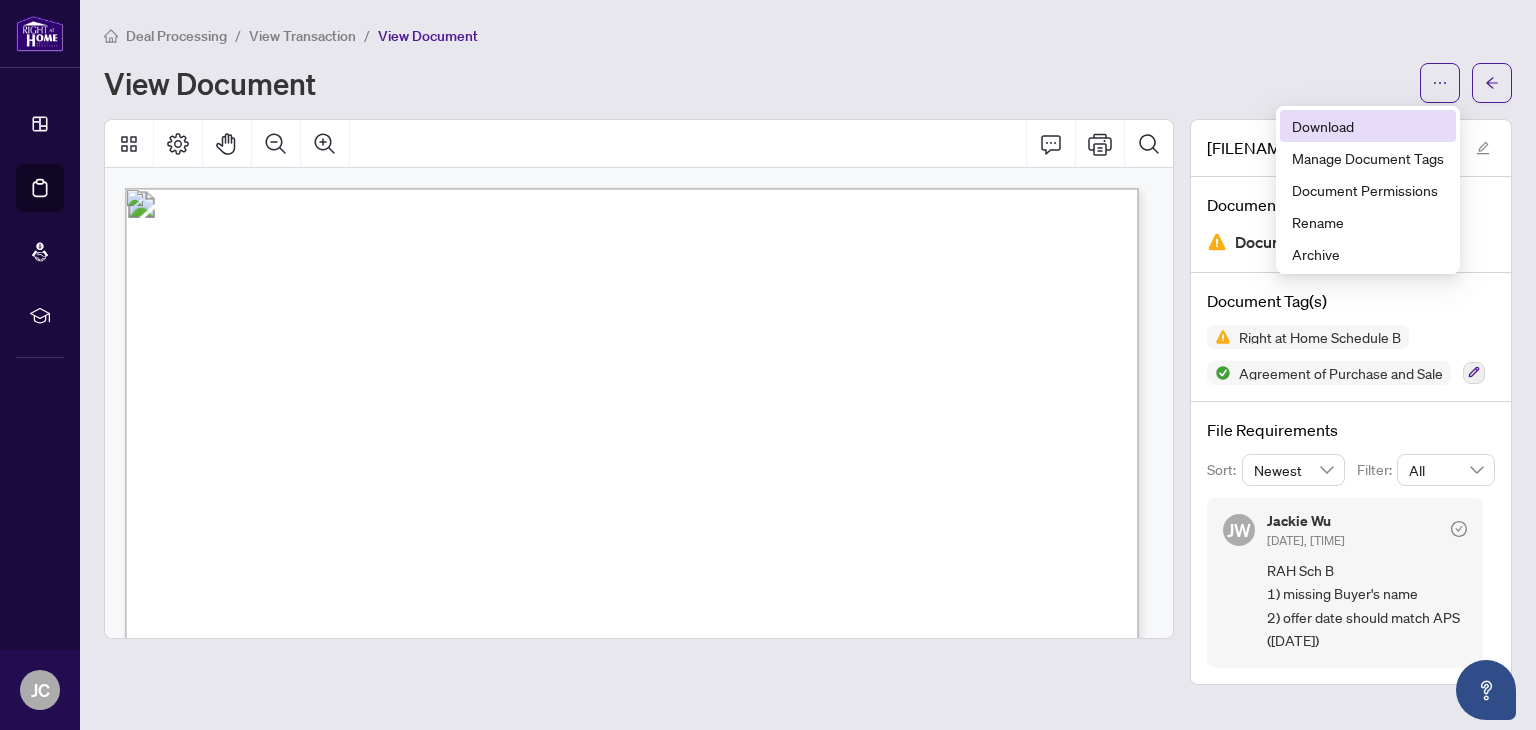 click on "Download" at bounding box center [1368, 126] 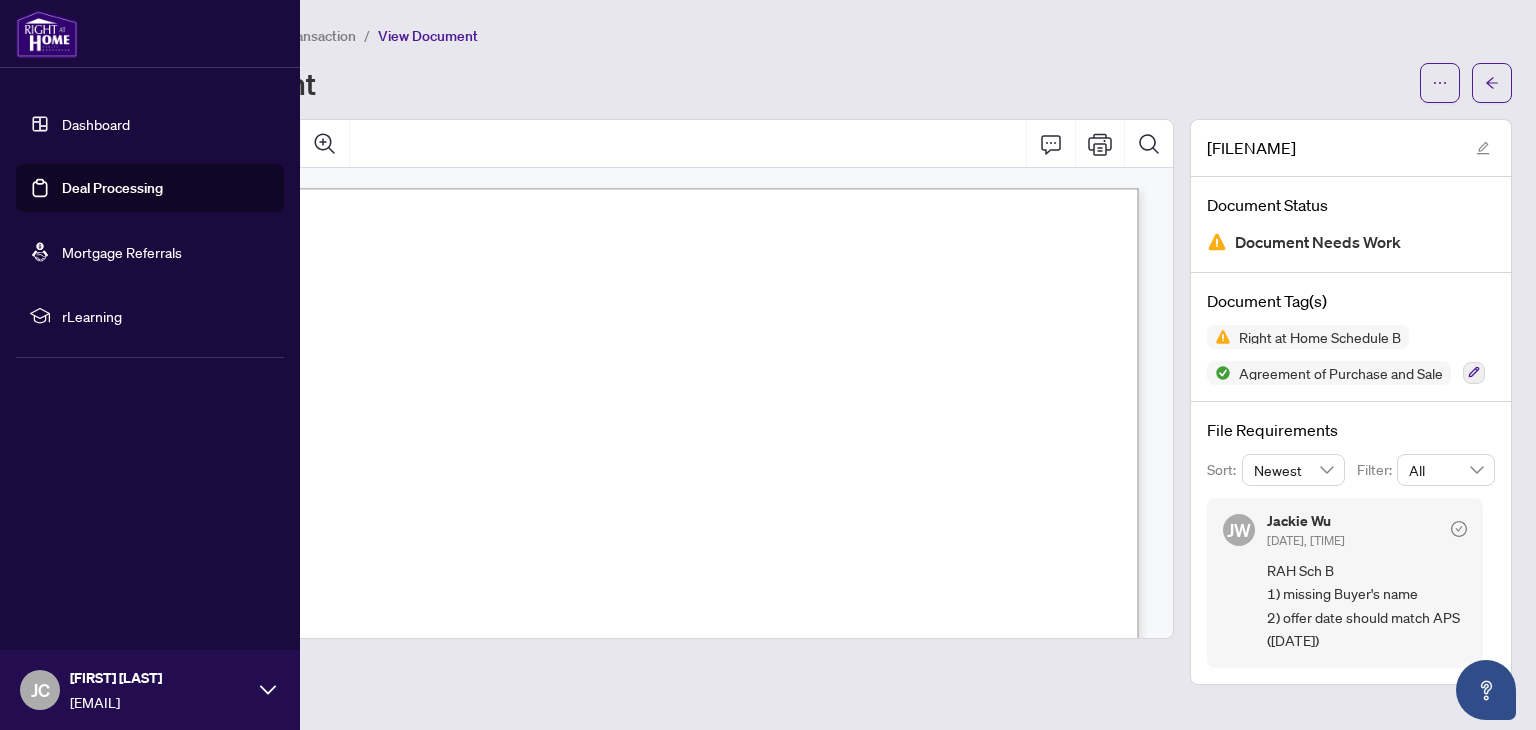 click on "Deal Processing" at bounding box center (112, 188) 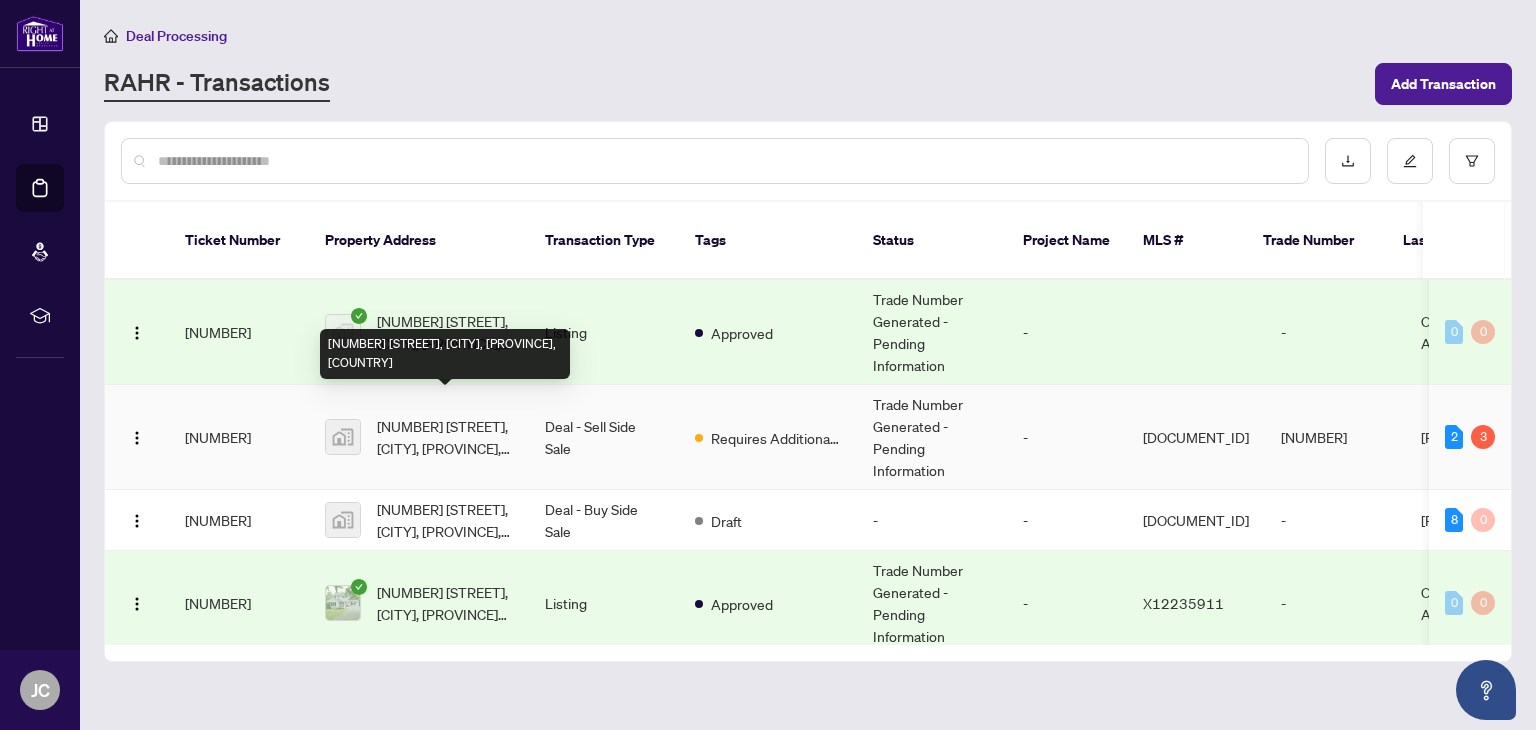 click on "[NUMBER] [STREET], [CITY], [PROVINCE], [COUNTRY]" at bounding box center [445, 437] 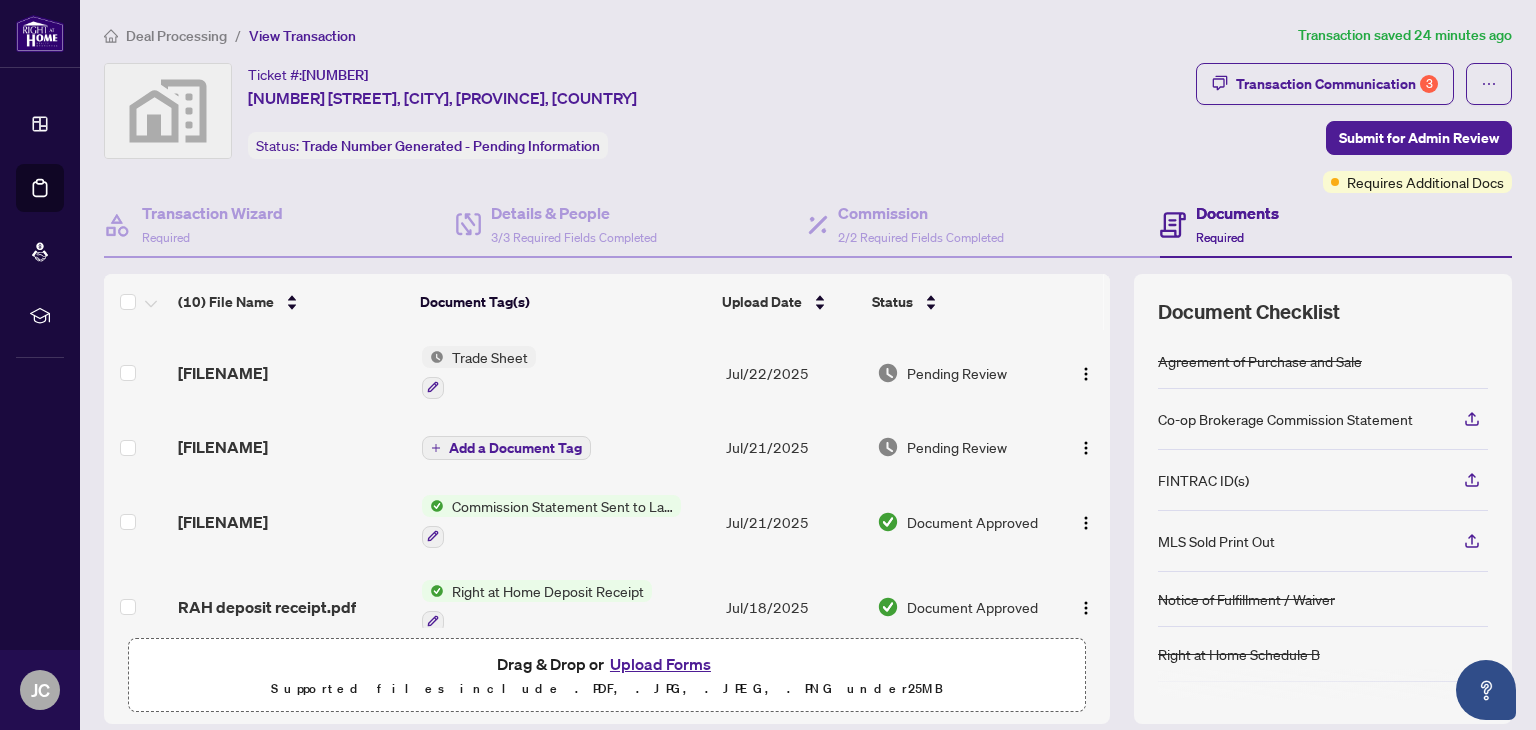 click on "Upload Forms" at bounding box center (660, 664) 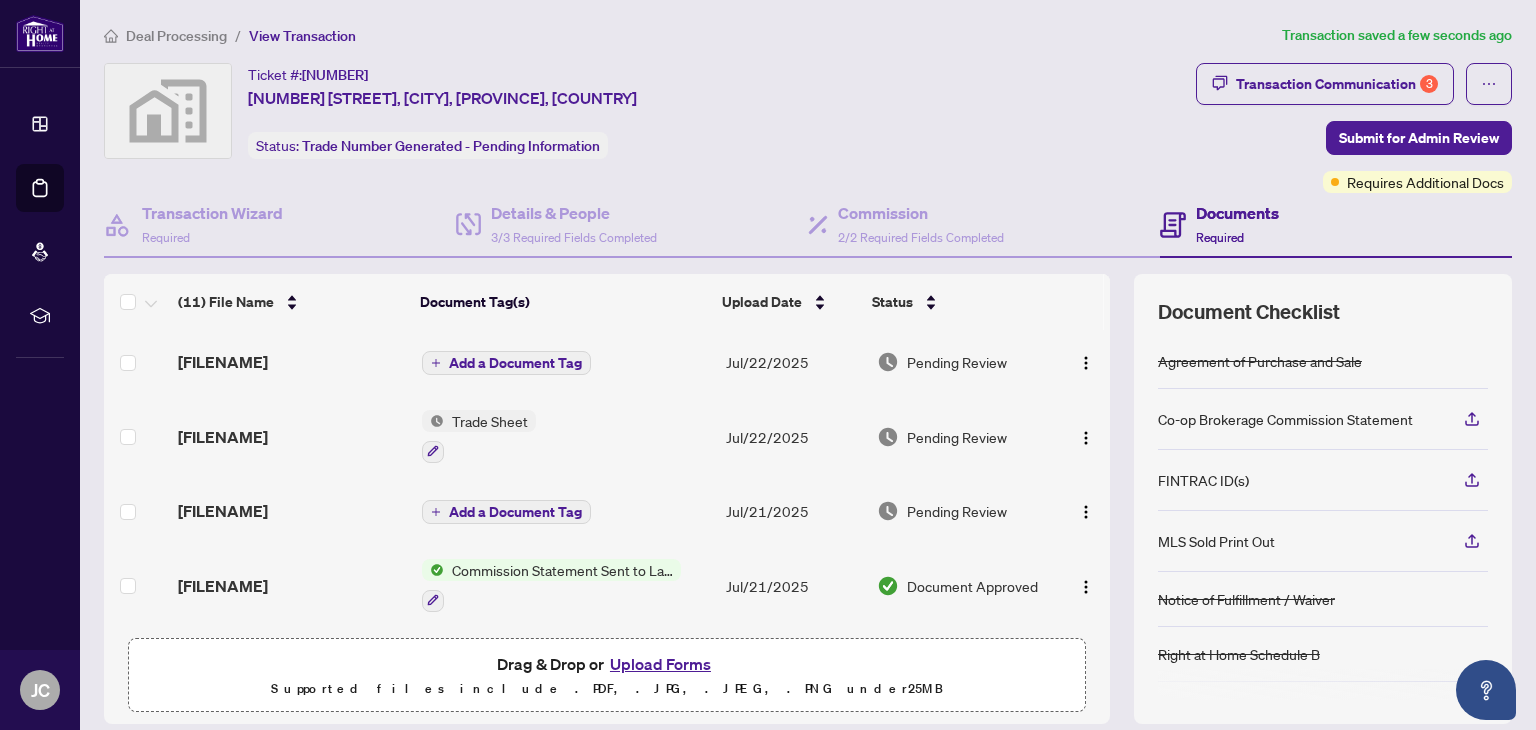 click on "Add a Document Tag" at bounding box center [515, 363] 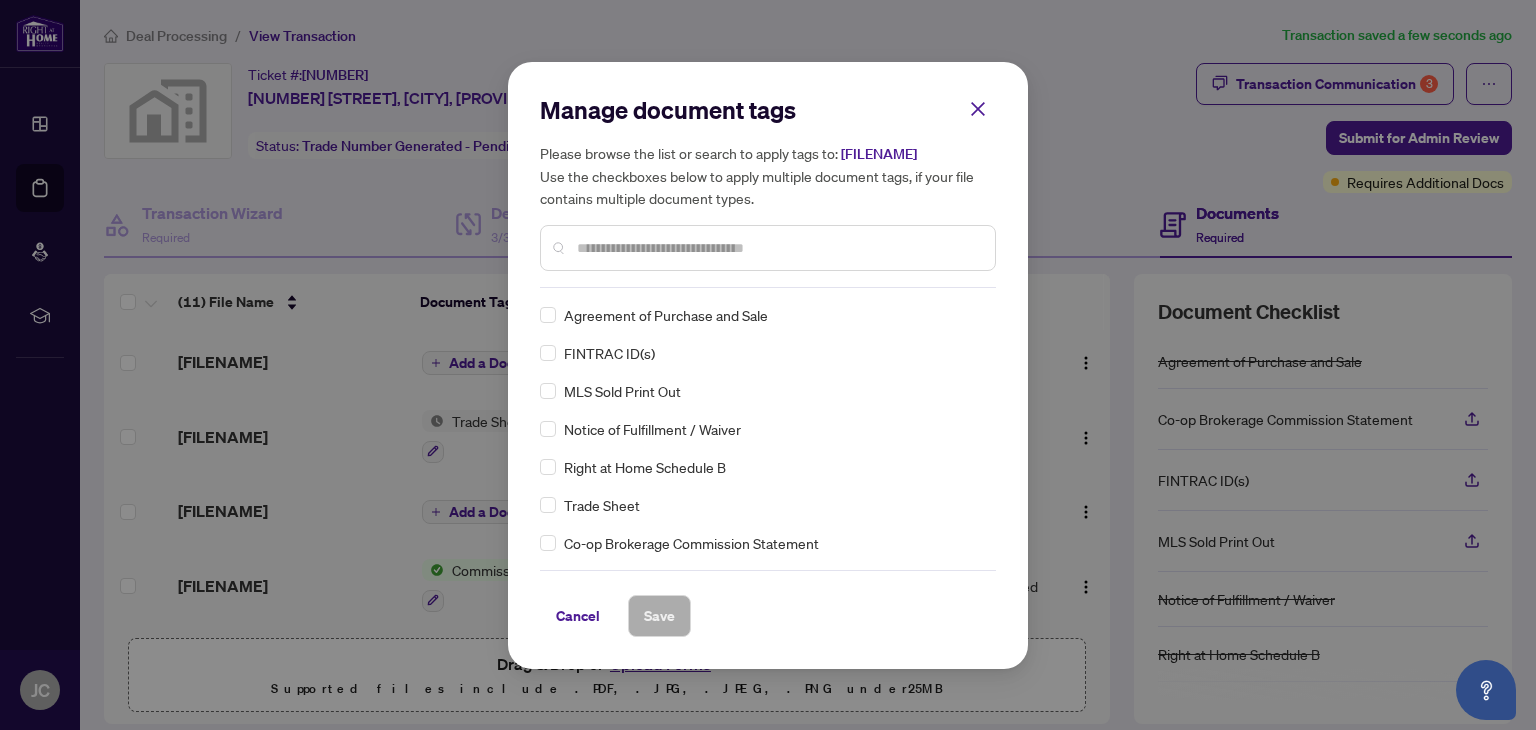 click on "Manage document tags Please browse the list or search to apply tags to:   [FILENAME]   Use the checkboxes below to apply multiple document tags, if your file contains multiple document types." at bounding box center [768, 191] 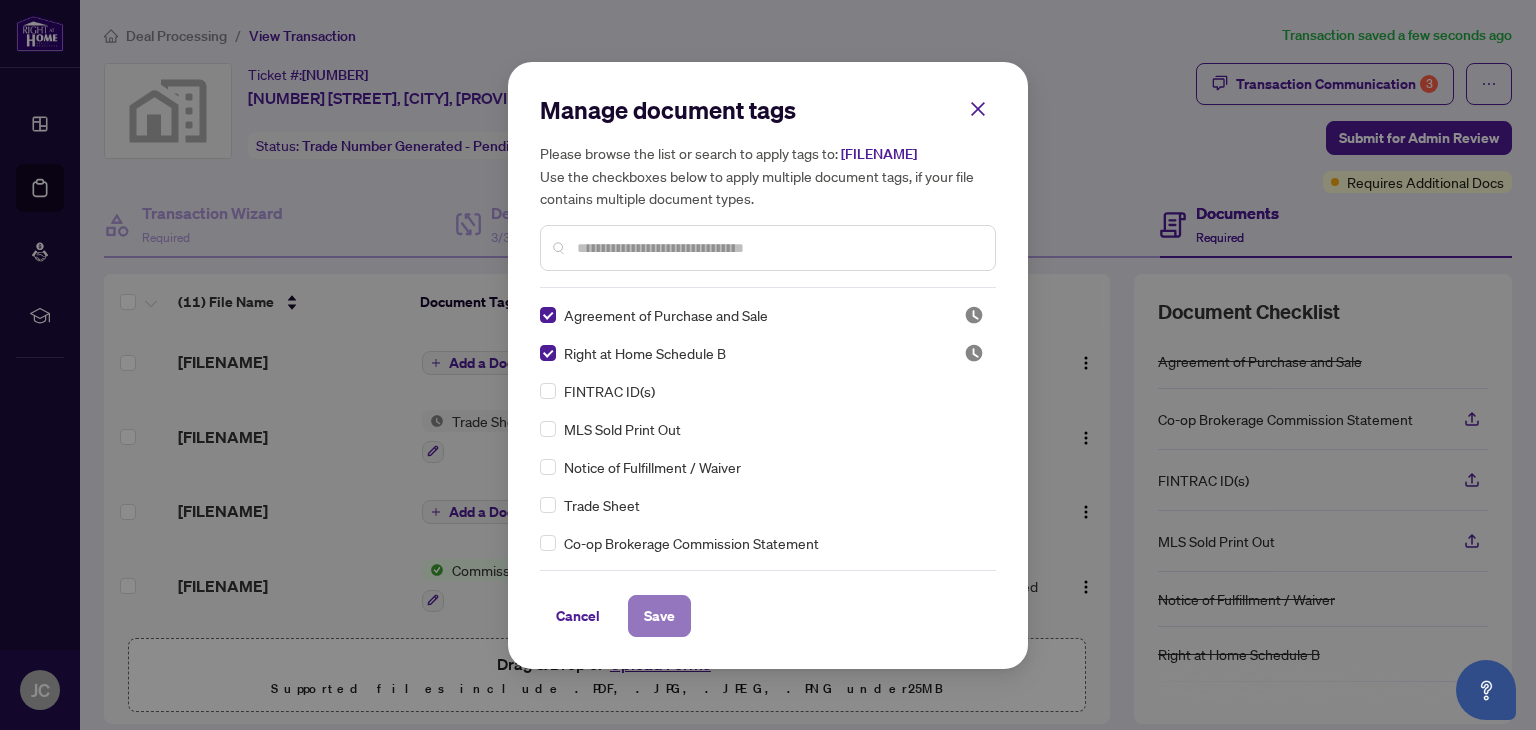 click on "Save" at bounding box center [659, 616] 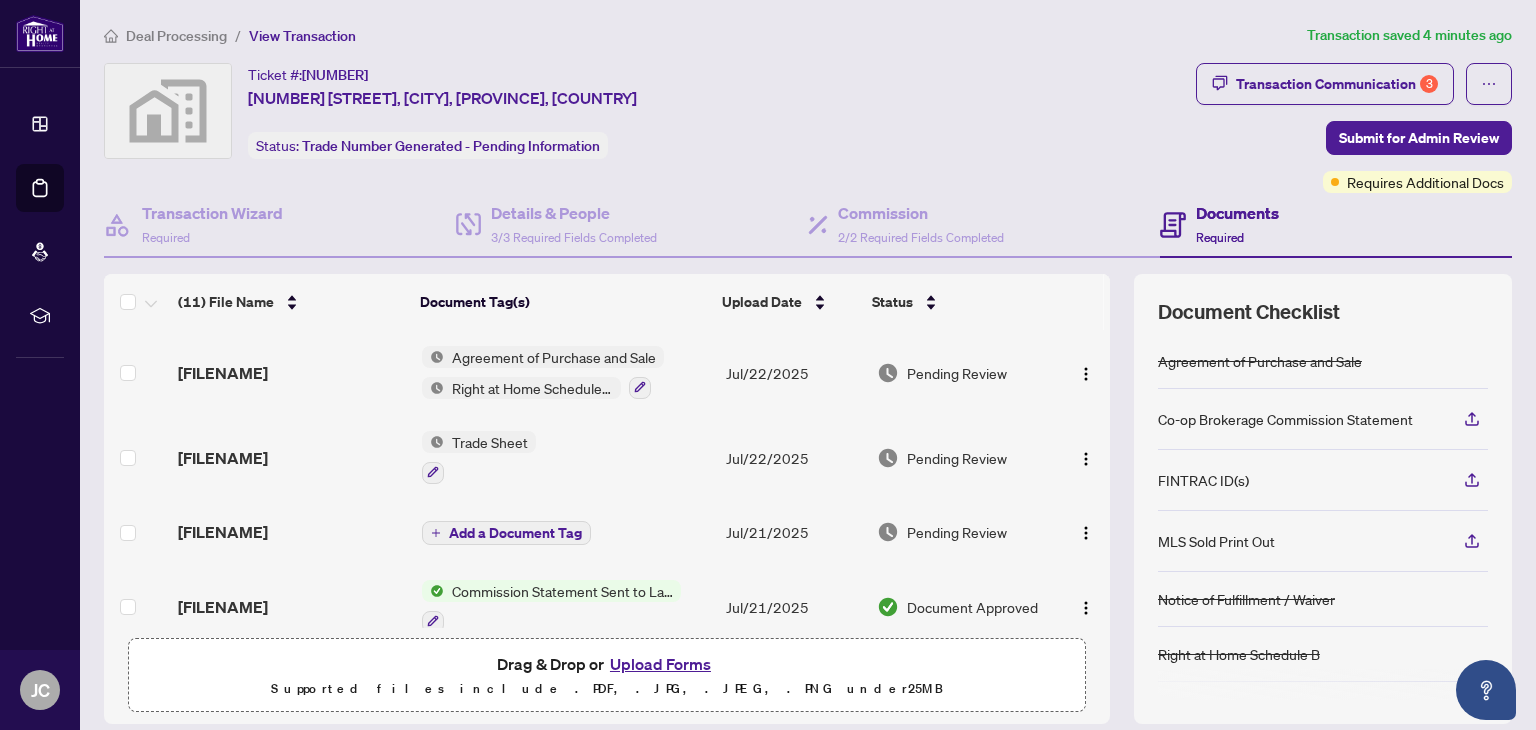 click on "Upload Forms" at bounding box center (660, 664) 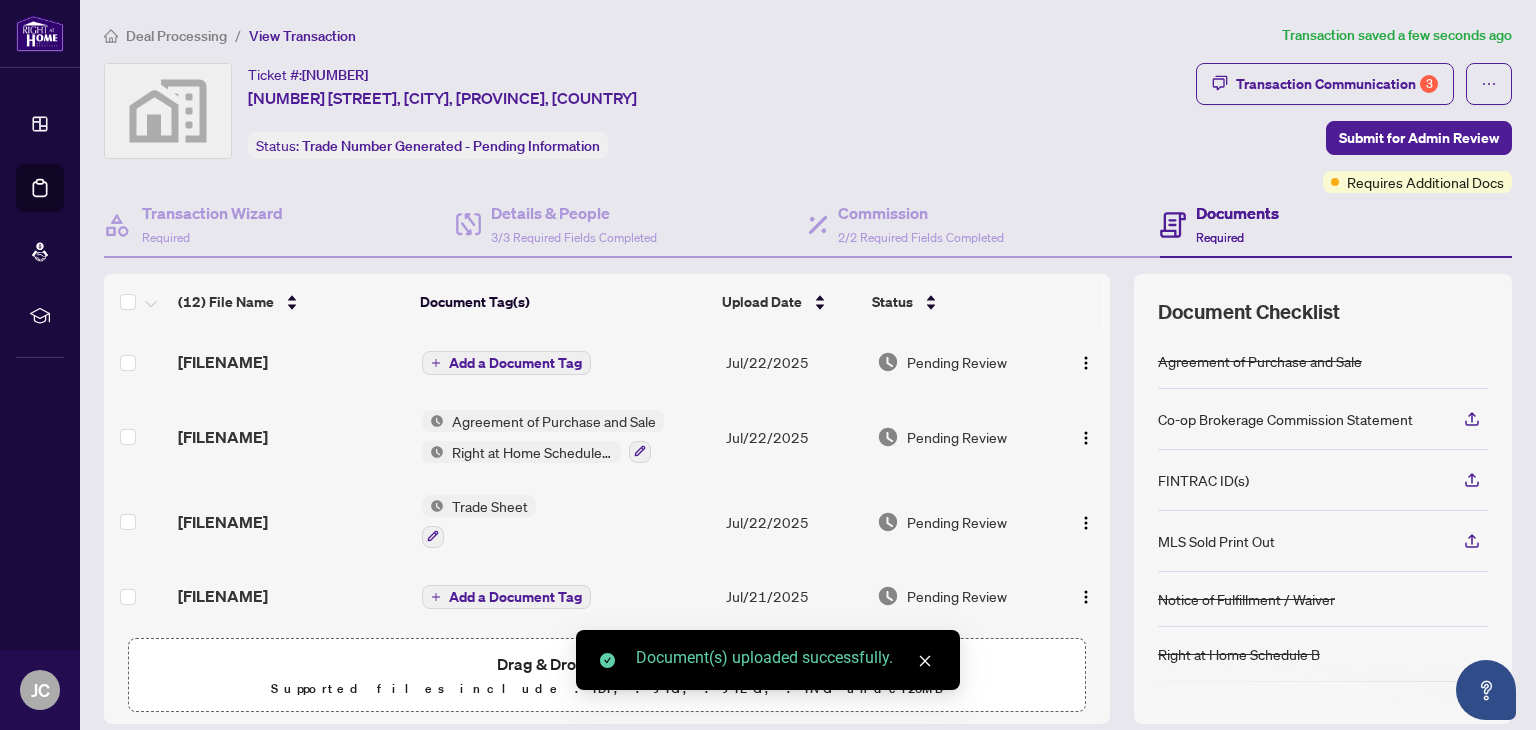 click on "Add a Document Tag" at bounding box center [515, 363] 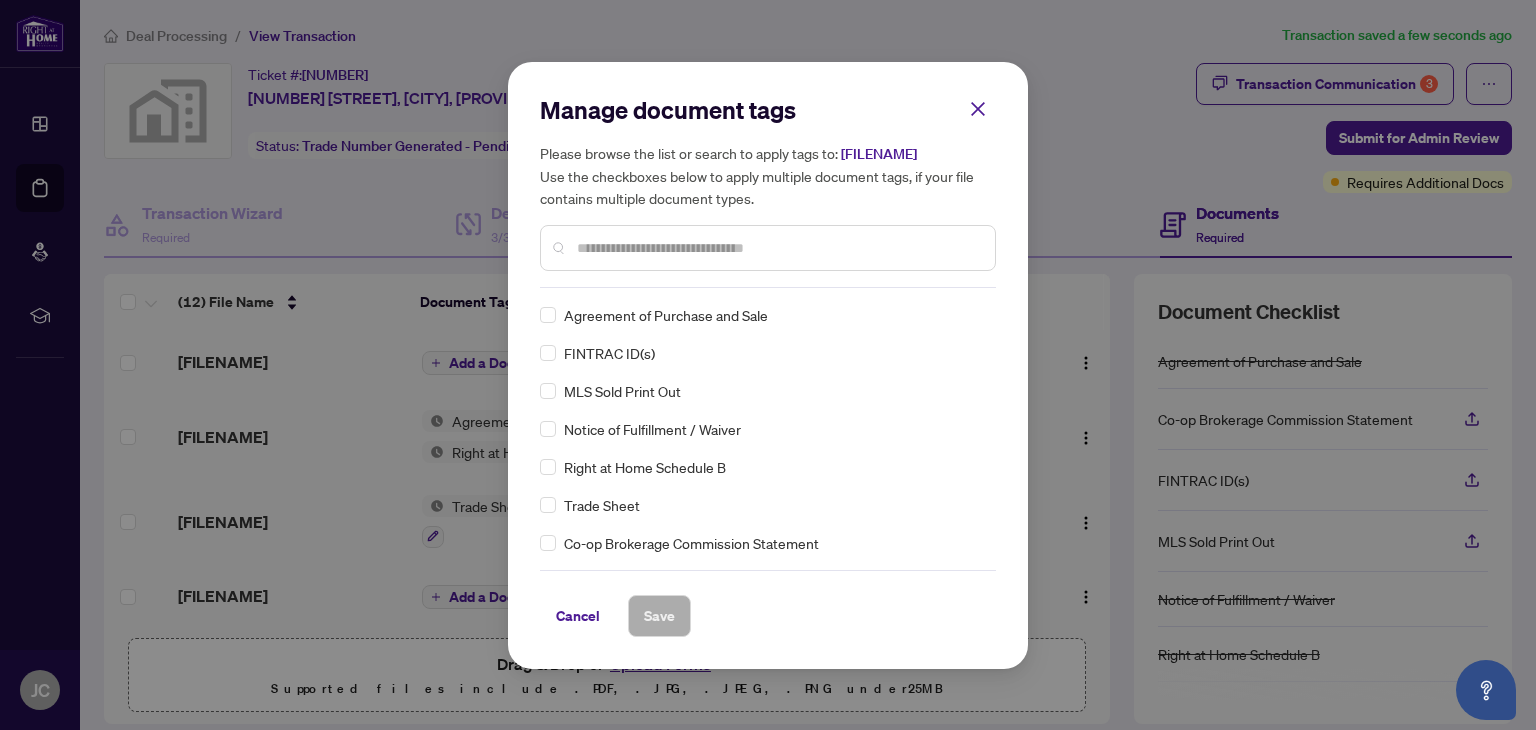 click at bounding box center [778, 248] 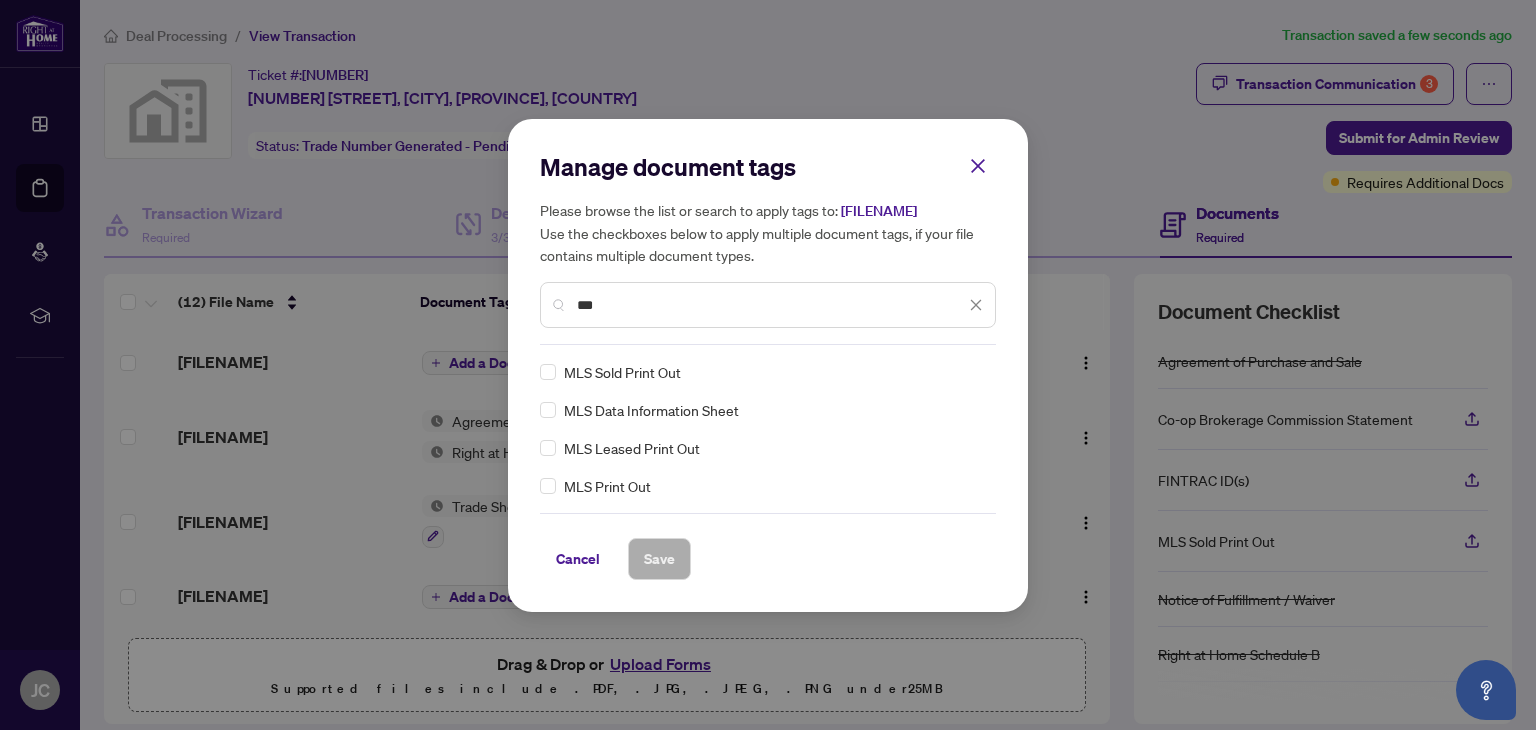 type on "***" 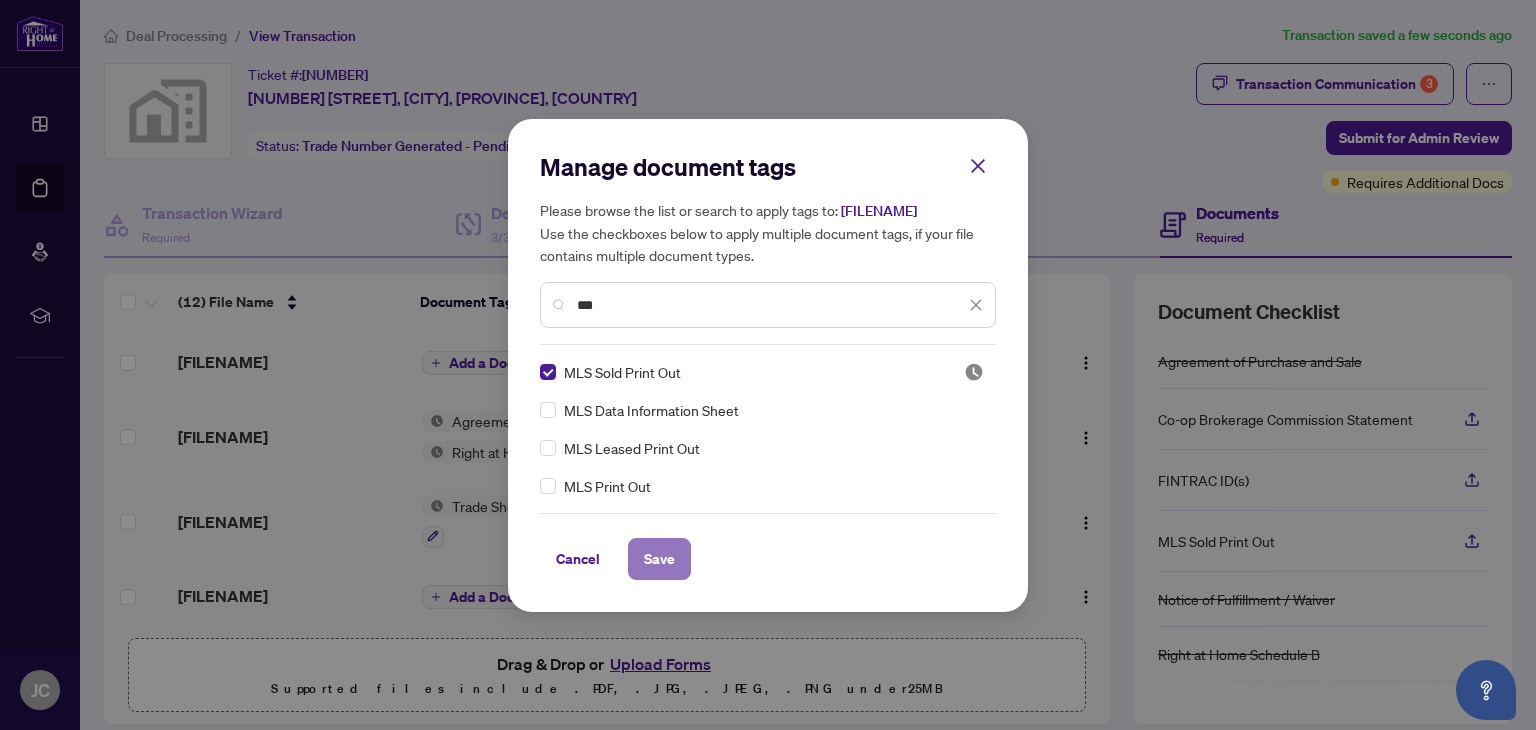 click on "Save" at bounding box center (659, 559) 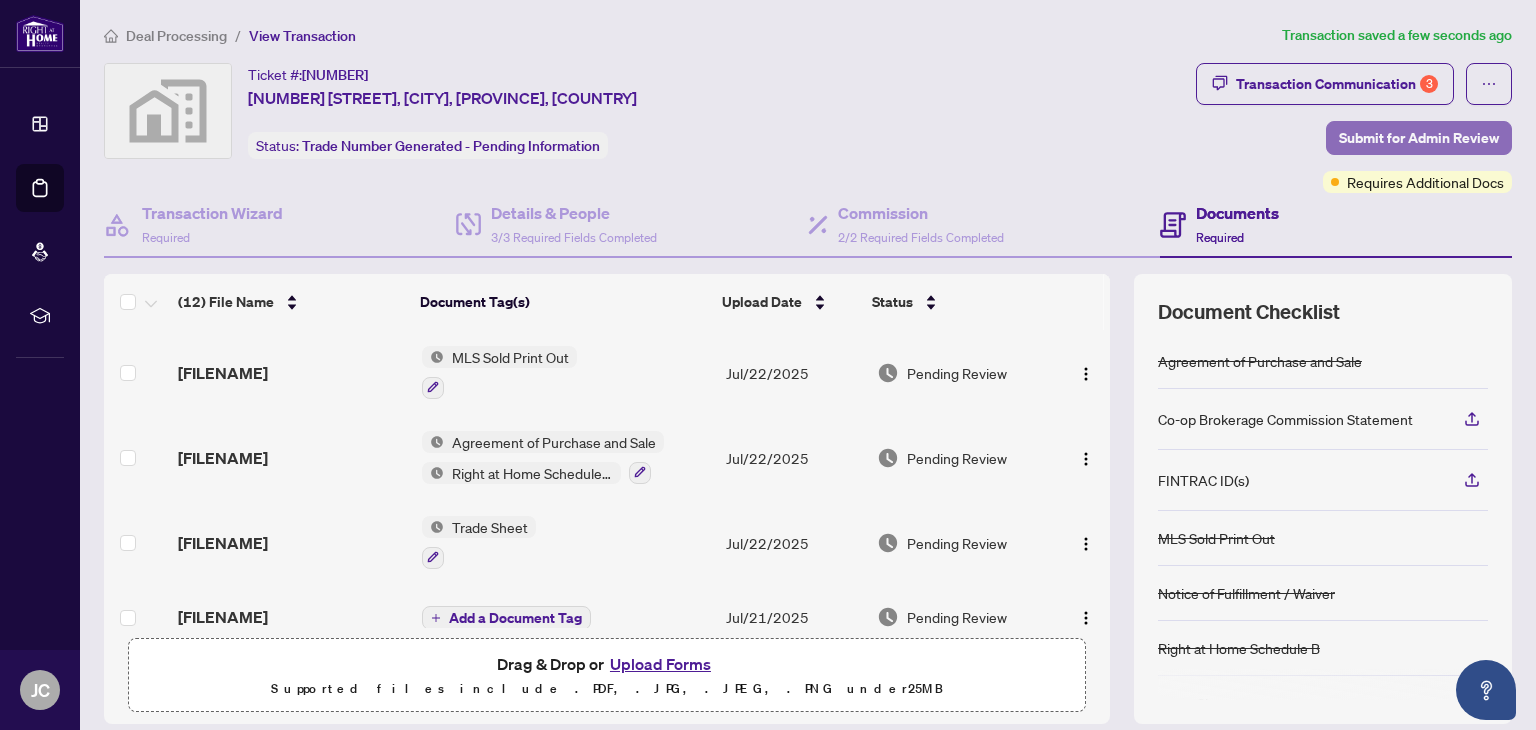 click on "Submit for Admin Review" at bounding box center (1419, 138) 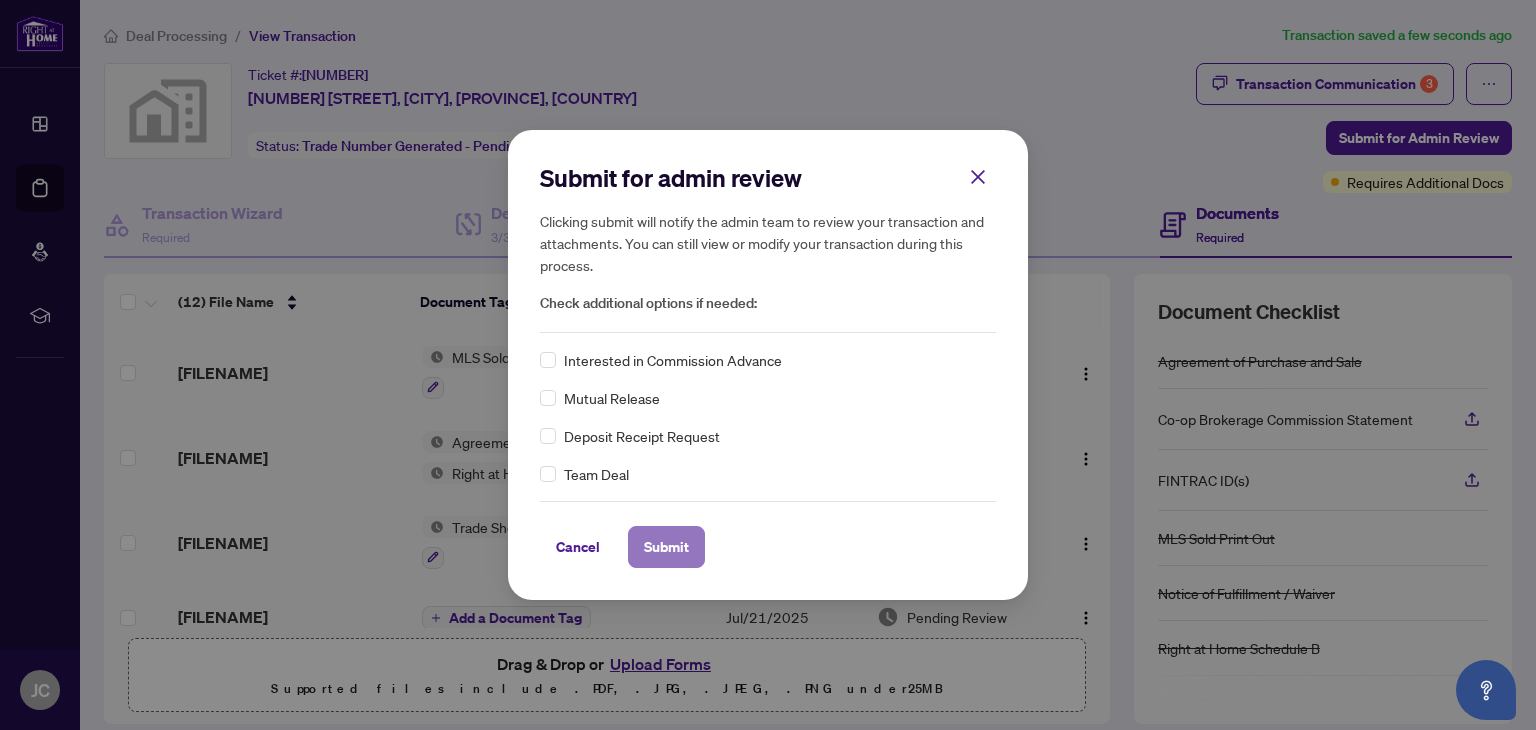 click on "Submit" at bounding box center (666, 547) 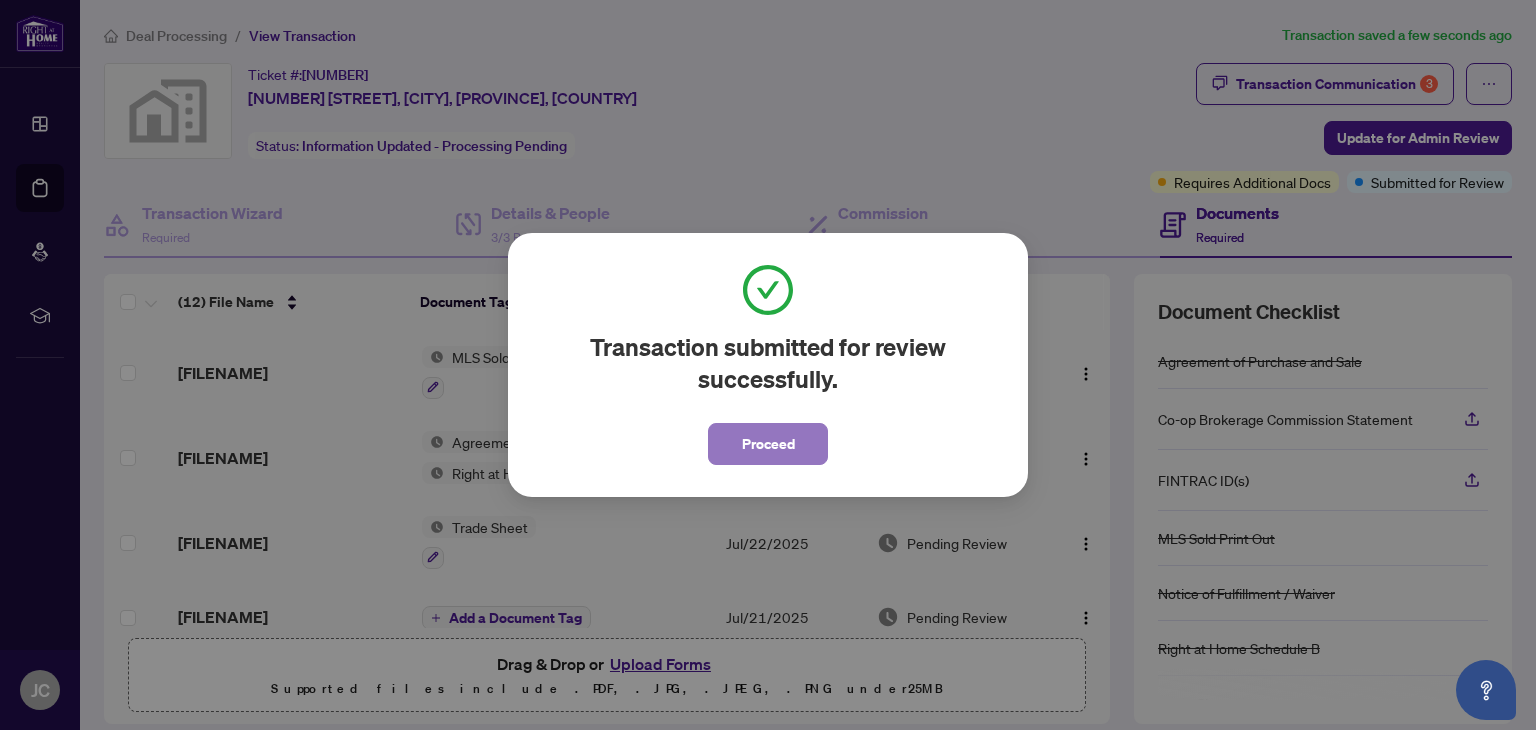 click on "Proceed" at bounding box center (768, 444) 